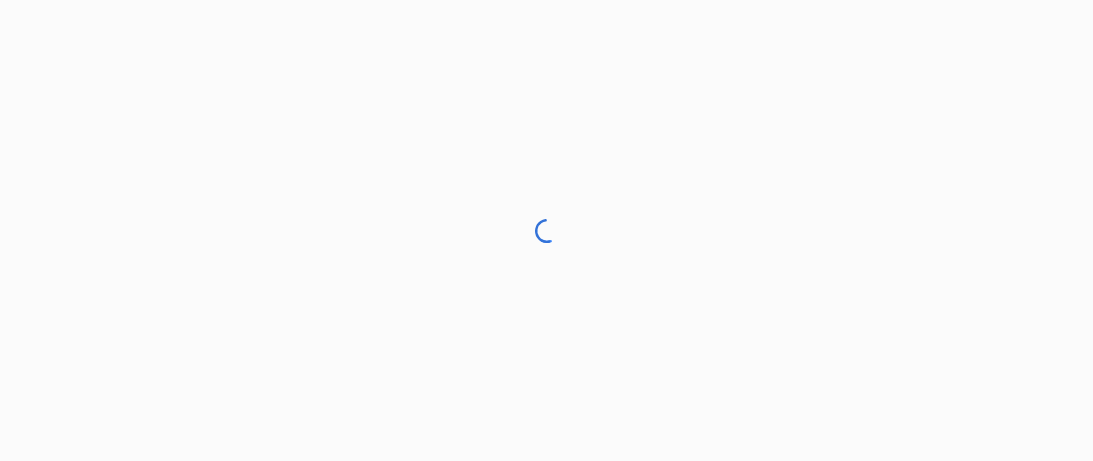 scroll, scrollTop: 0, scrollLeft: 0, axis: both 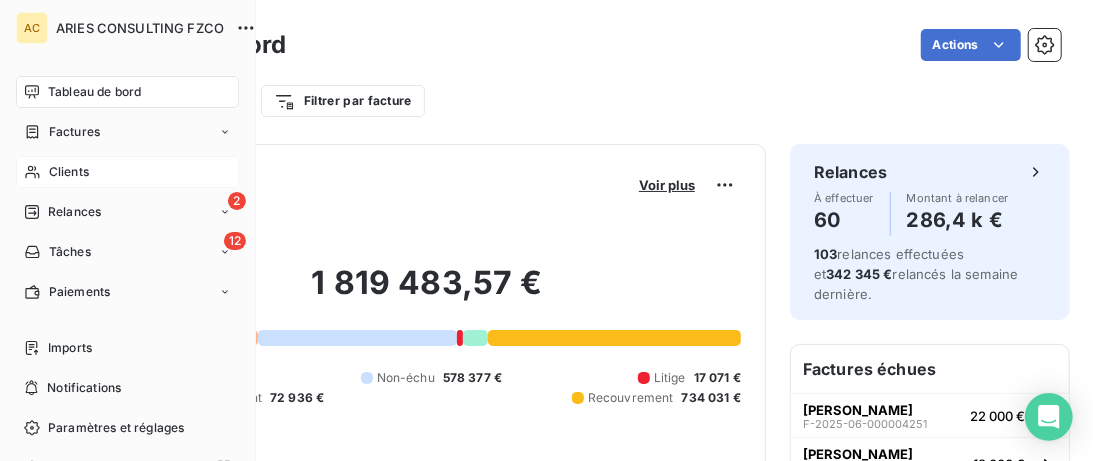 click on "Clients" at bounding box center [69, 172] 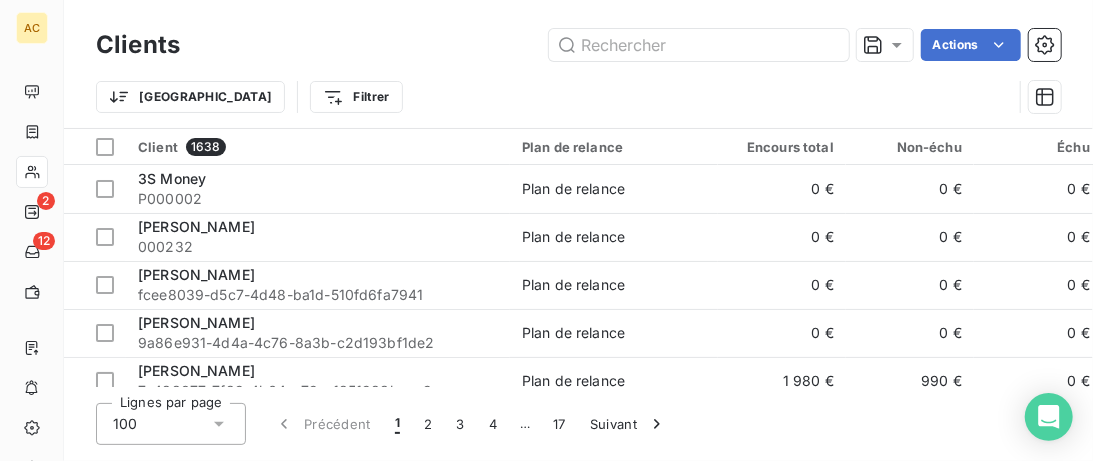 click on "Trier Filtrer" at bounding box center [554, 97] 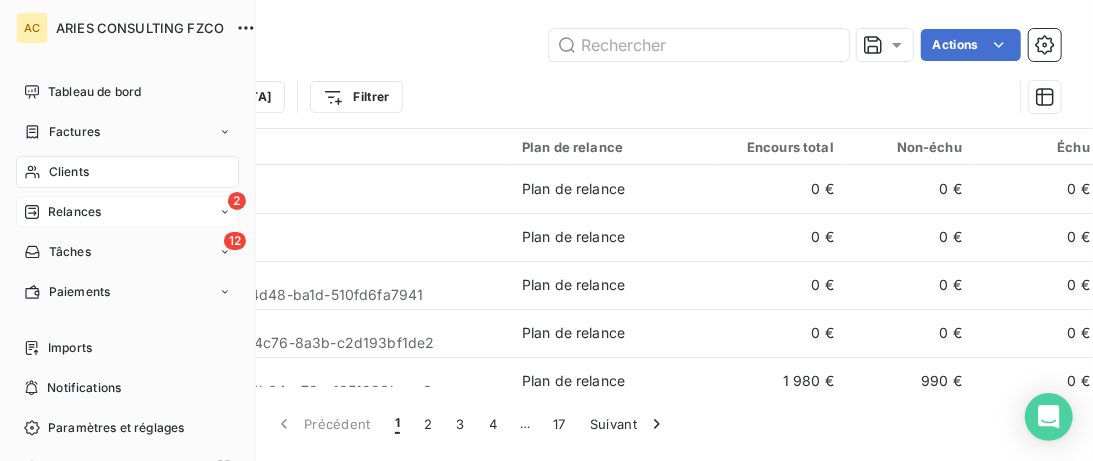click on "Relances" at bounding box center (74, 212) 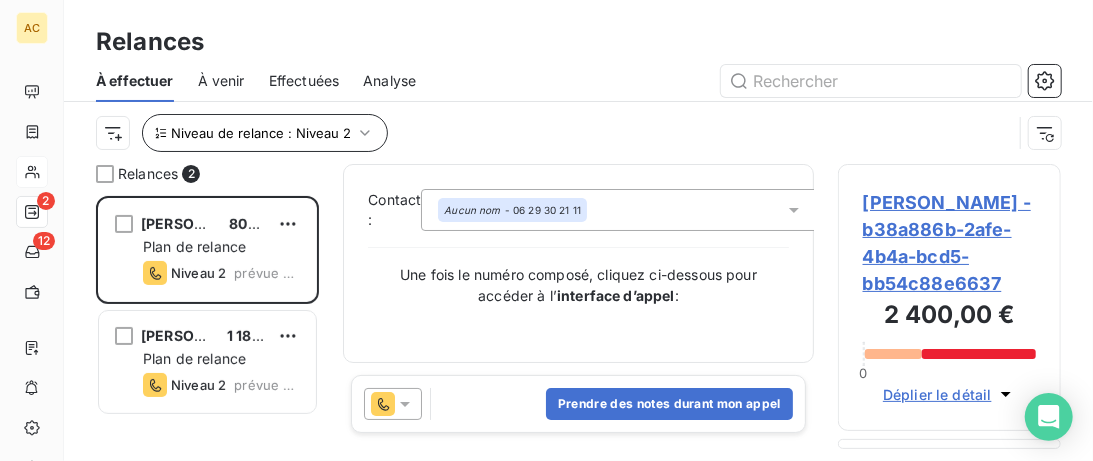 scroll, scrollTop: 1, scrollLeft: 1, axis: both 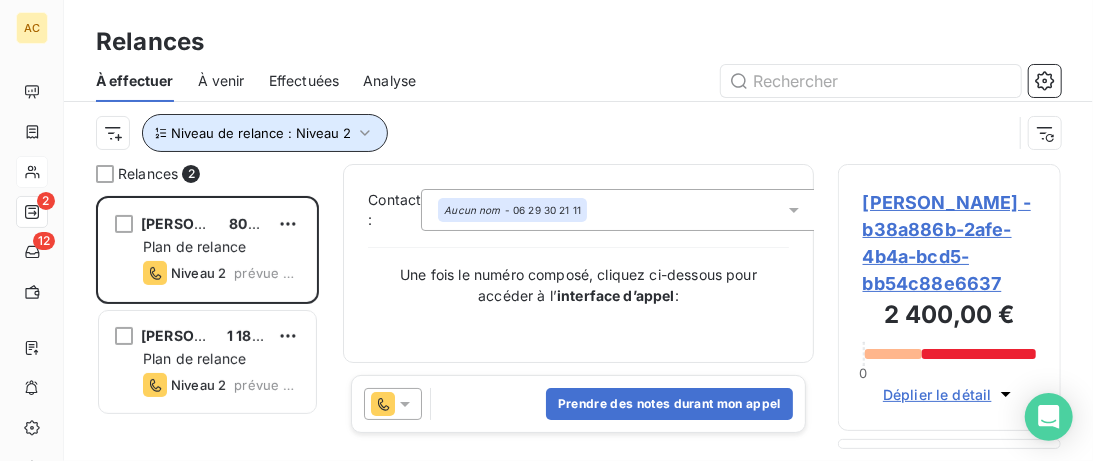 click 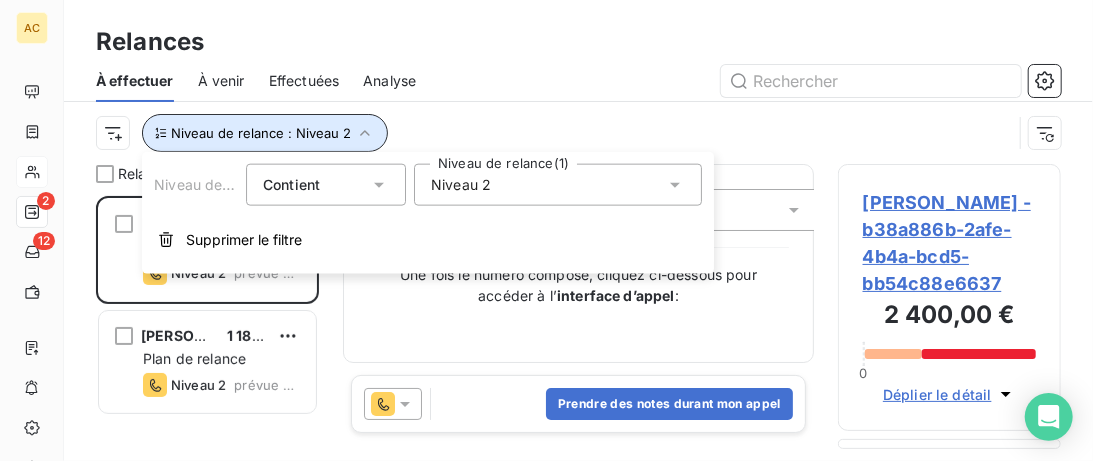click 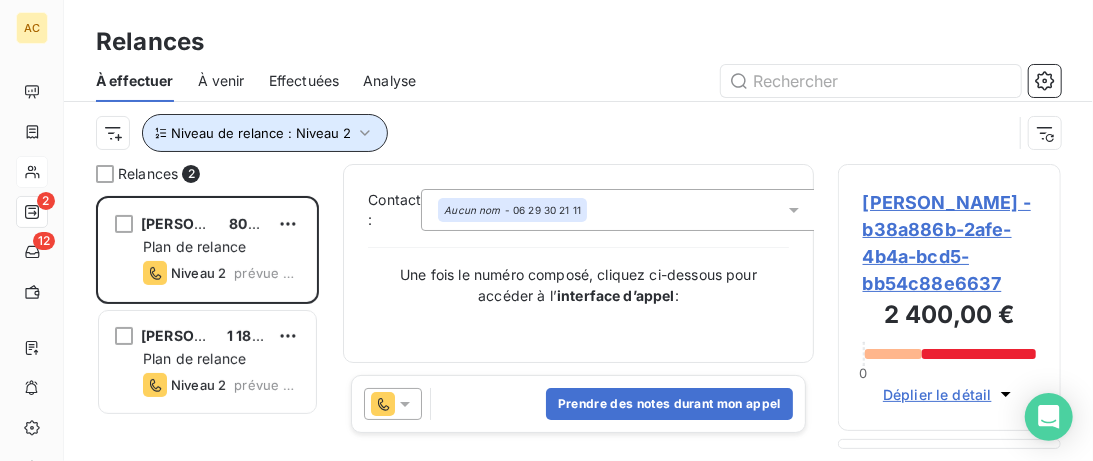click 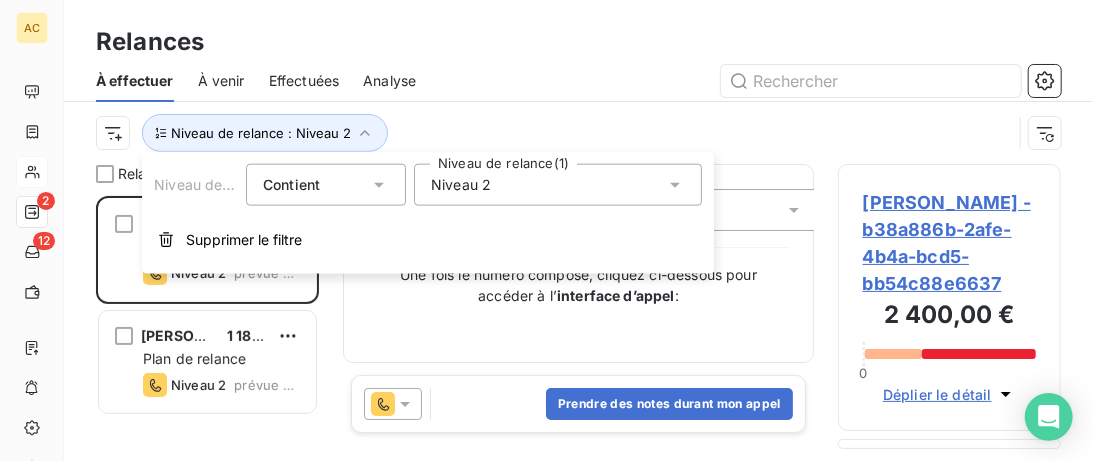 click 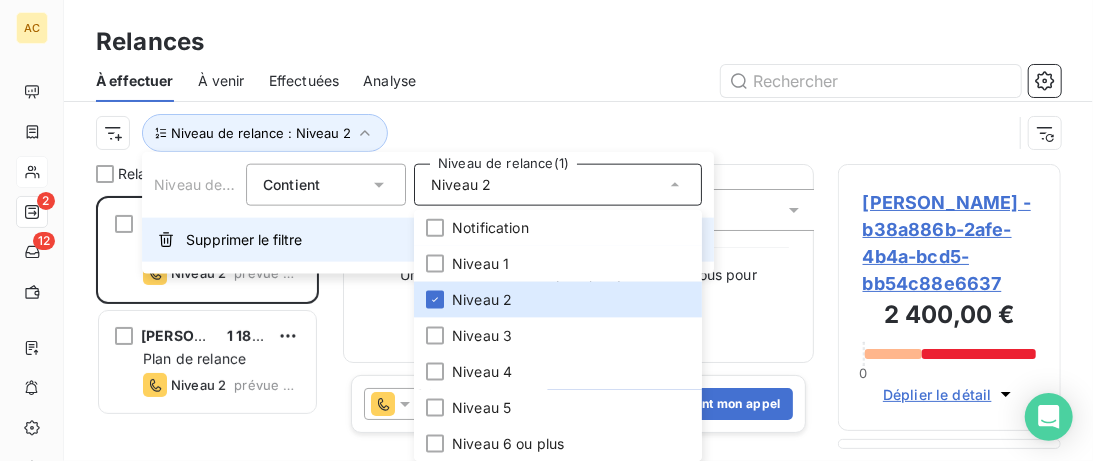 click on "Supprimer le filtre" at bounding box center (244, 240) 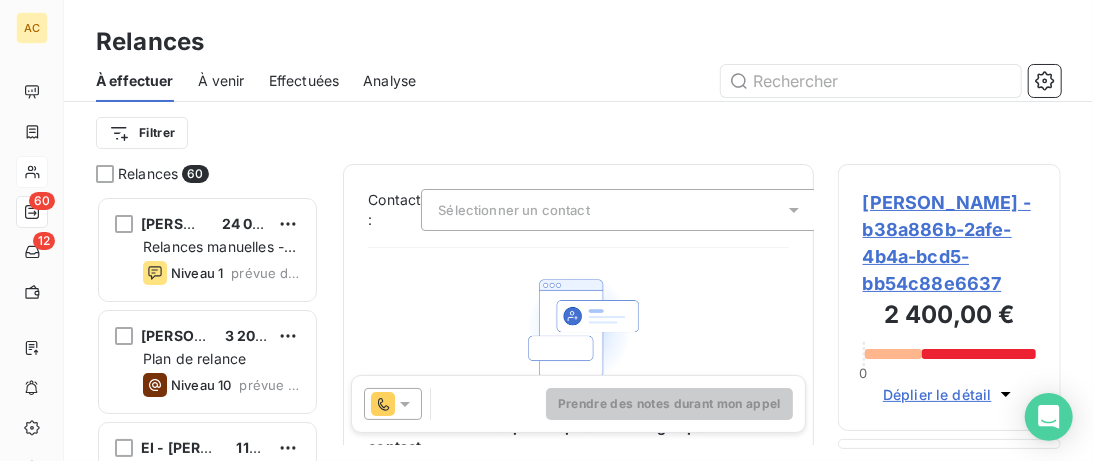 scroll, scrollTop: 1, scrollLeft: 1, axis: both 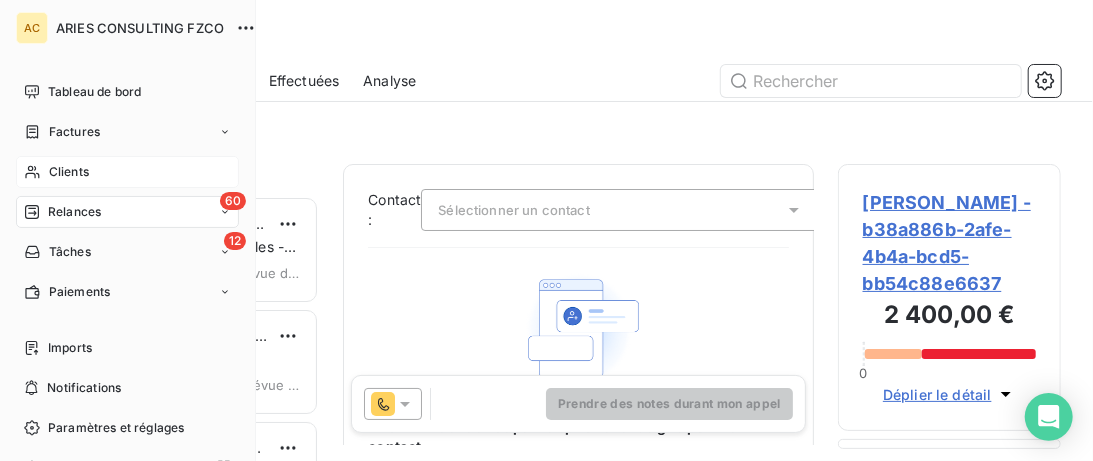 click on "Relances" at bounding box center (74, 212) 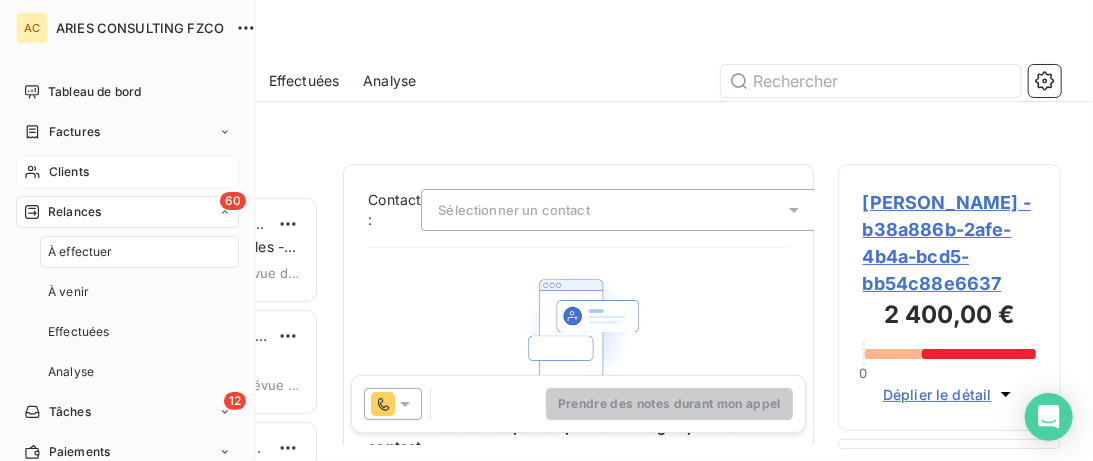 click on "Relances" at bounding box center [74, 212] 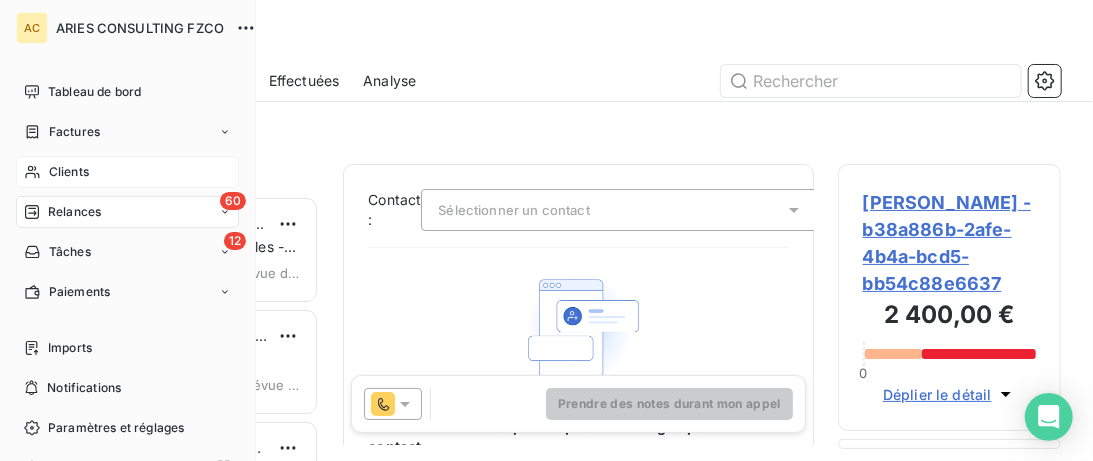 click on "Clients" at bounding box center (127, 172) 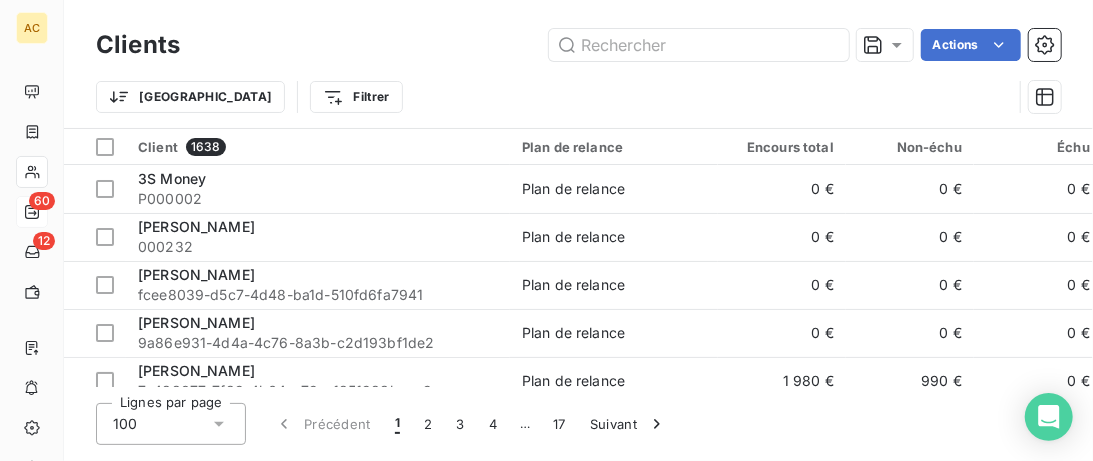 click on "Trier Filtrer" at bounding box center (554, 97) 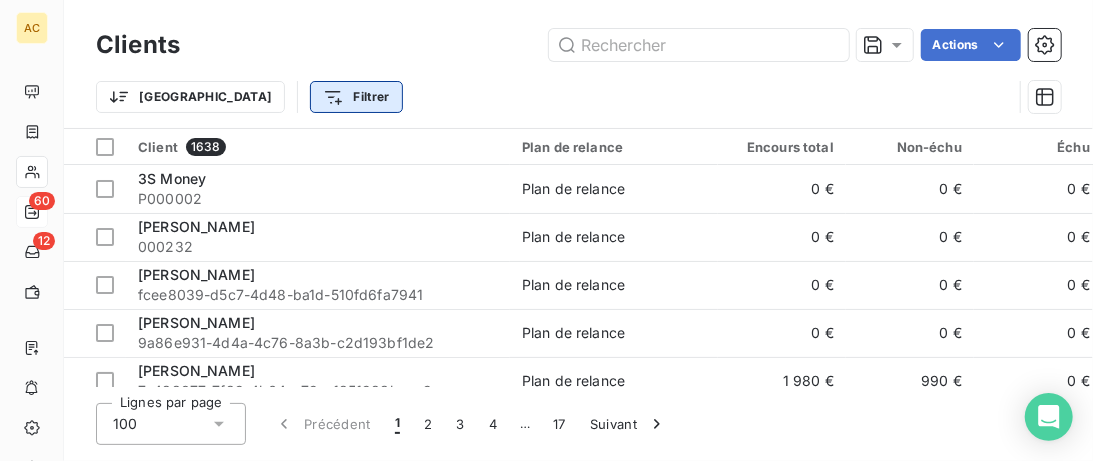 click on "AC 60 12 Clients Actions Trier Filtrer Client 1638 Plan de relance Encours total Non-échu Échu Limite d’encours Délai moyen de paiement Gestionnaire Produit pennylane_payment_conditions Situation Admin Coach Closer Motif retard CA signé Accès Skool 2 CA facturation intégrale Nb mensualités 3S Money P000002 Plan de relance 0 € 0 € 0 € - Elodie - 15_days - - - - - - - - Aahd Wissam 000232 Plan de relance 0 € 0 € 0 € - Elodie Starter Plus 15_days - Fadal [PERSON_NAME] - 6750,00 ☢️ Accès limité - - [PERSON_NAME] fcee8039-d5c7-4d48-ba1d-510fd6fa7941 Plan de relance 0 € 0 € 0 € - -6 jours [PERSON_NAME] - Solo   15_days - [PERSON_NAME] Seauvy [PERSON_NAME] - 8490,00 ✅ Accès en cours - - Abdelali SOUFYANE 9a86e931-4d4a-4c76-8a3b-c2d193bf1de2 Plan de relance 0 € 0 € 0 € - 13 jours [PERSON_NAME] - Solo   15_days - [PERSON_NAME] - 8490,00 ✅ Accès en cours - - [PERSON_NAME] 7c488077-7f89-4b64-a79e-1851983bace9 Plan de relance -" at bounding box center (546, 230) 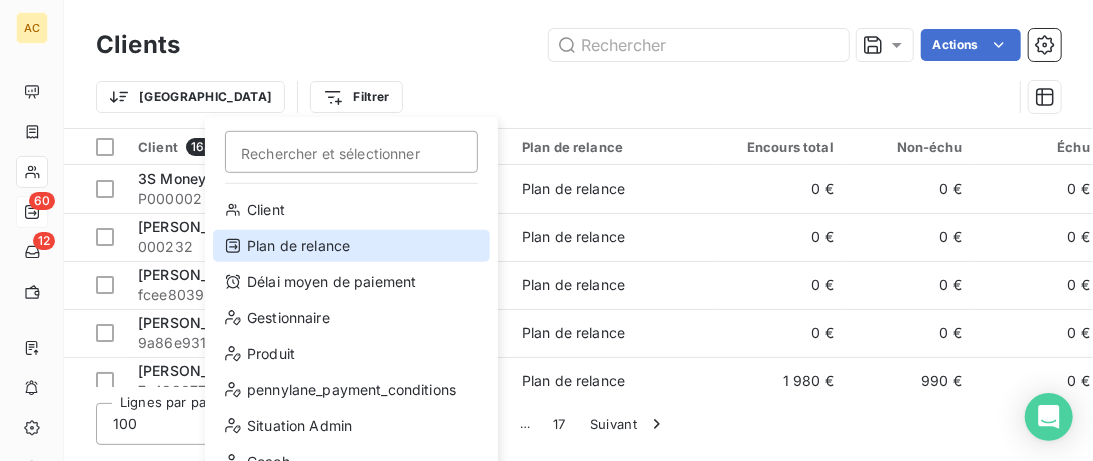 click on "Plan de relance" at bounding box center [351, 246] 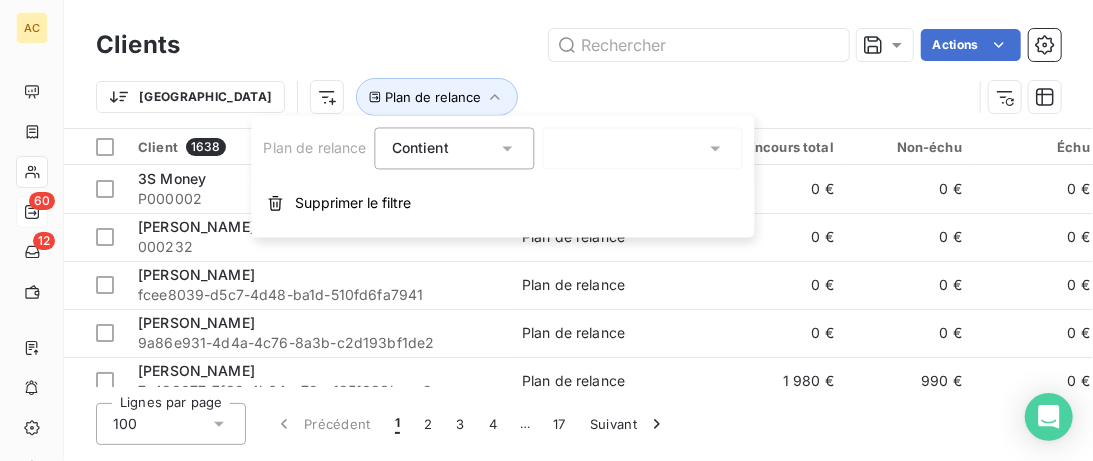 click on "Trier Plan de relance" at bounding box center (534, 97) 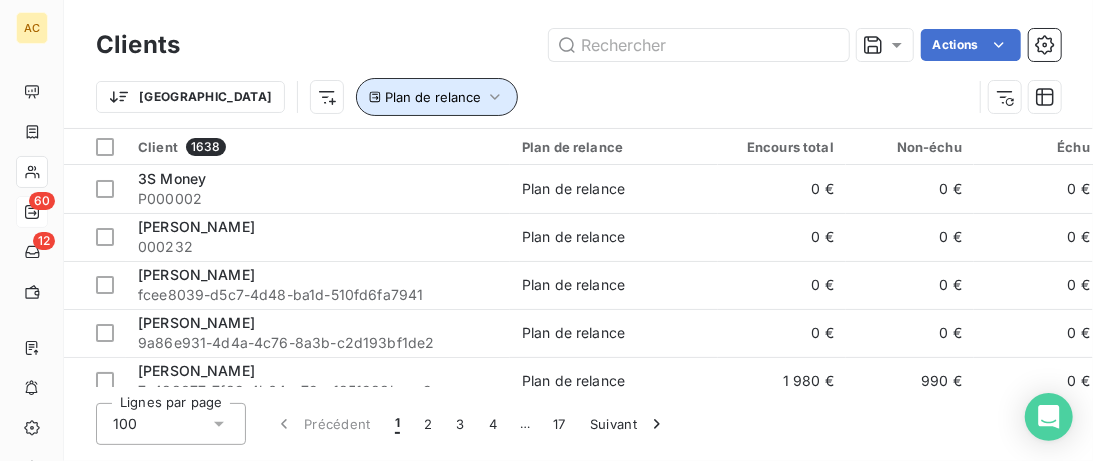 click 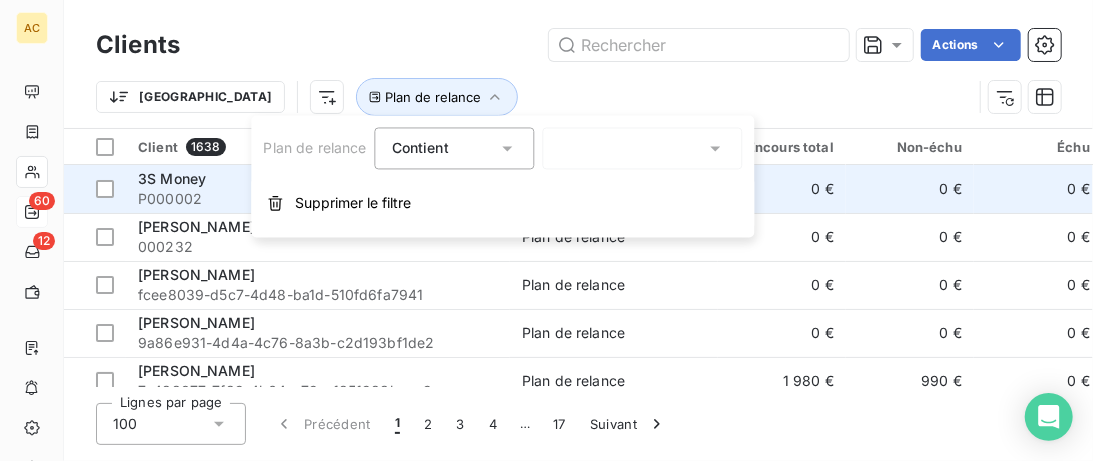 click on "Supprimer le filtre" at bounding box center [502, 203] 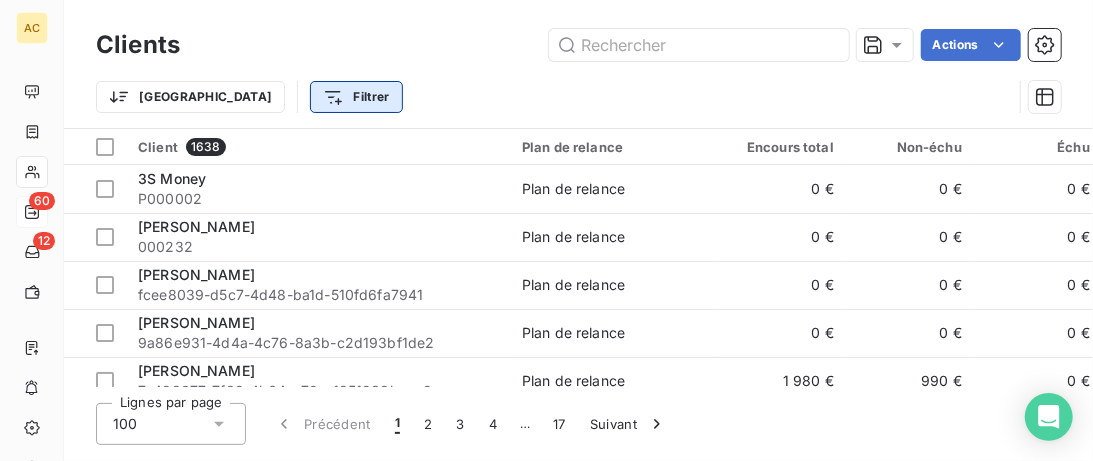 click on "AC 60 12 Clients Actions Trier Filtrer Client 1638 Plan de relance Encours total Non-échu Échu Limite d’encours Délai moyen de paiement Gestionnaire Produit pennylane_payment_conditions Situation Admin Coach Closer Motif retard CA signé Accès Skool 2 CA facturation intégrale Nb mensualités 3S Money P000002 Plan de relance 0 € 0 € 0 € - Elodie - 15_days - - - - - - - - Aahd Wissam 000232 Plan de relance 0 € 0 € 0 € - Elodie Starter Plus 15_days - Fadal [PERSON_NAME] - 6750,00 ☢️ Accès limité - - [PERSON_NAME] fcee8039-d5c7-4d48-ba1d-510fd6fa7941 Plan de relance 0 € 0 € 0 € - -6 jours [PERSON_NAME] - Solo   15_days - [PERSON_NAME] Seauvy [PERSON_NAME] - 8490,00 ✅ Accès en cours - - Abdelali SOUFYANE 9a86e931-4d4a-4c76-8a3b-c2d193bf1de2 Plan de relance 0 € 0 € 0 € - 13 jours [PERSON_NAME] - Solo   15_days - [PERSON_NAME] - 8490,00 ✅ Accès en cours - - [PERSON_NAME] 7c488077-7f89-4b64-a79e-1851983bace9 Plan de relance -" at bounding box center (546, 230) 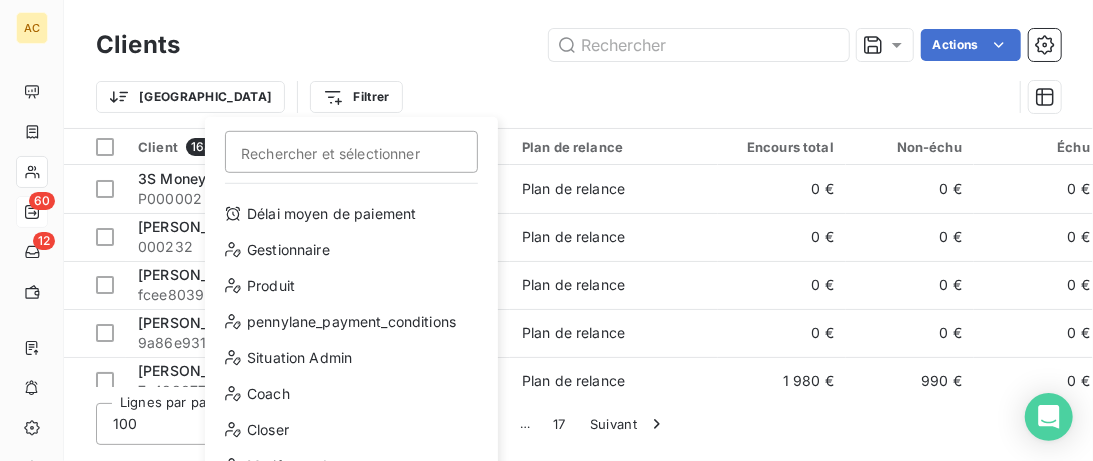 scroll, scrollTop: 103, scrollLeft: 0, axis: vertical 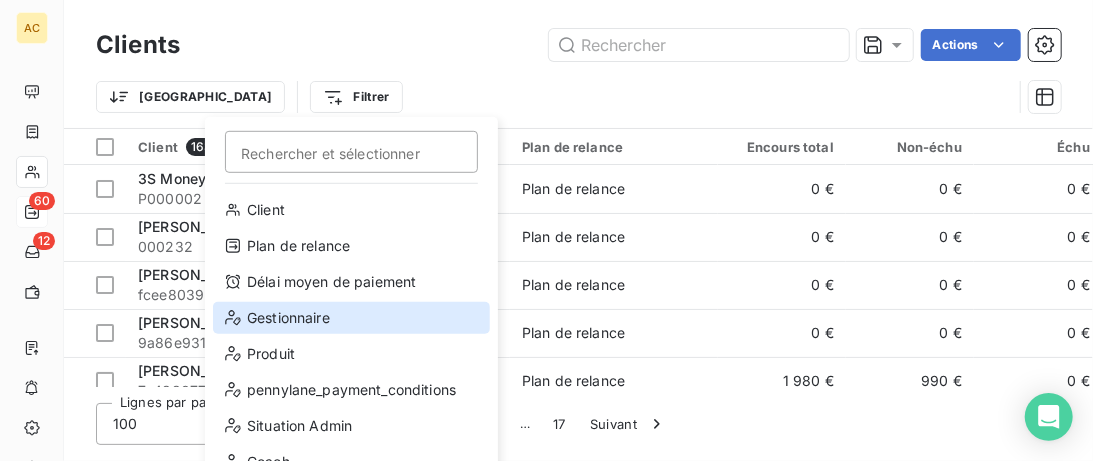 click on "Gestionnaire" at bounding box center [351, 318] 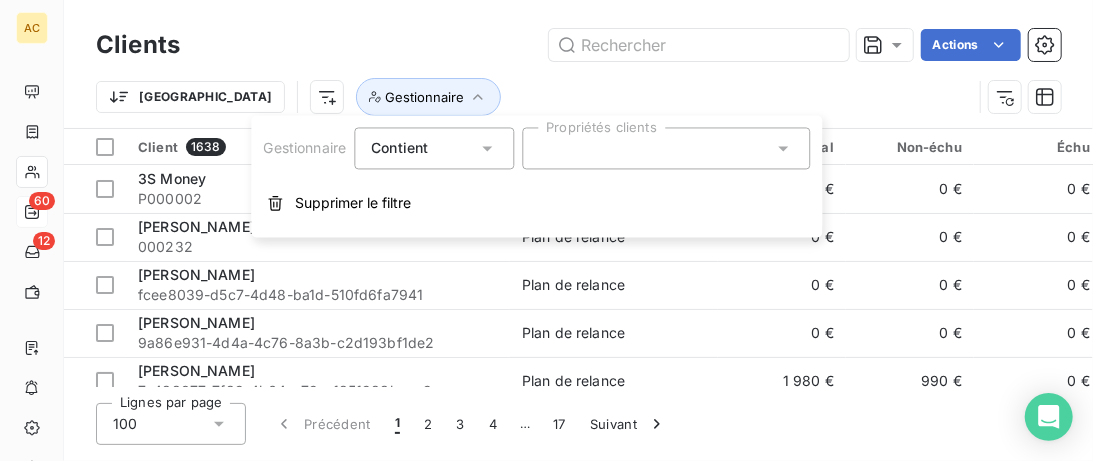 click at bounding box center [666, 148] 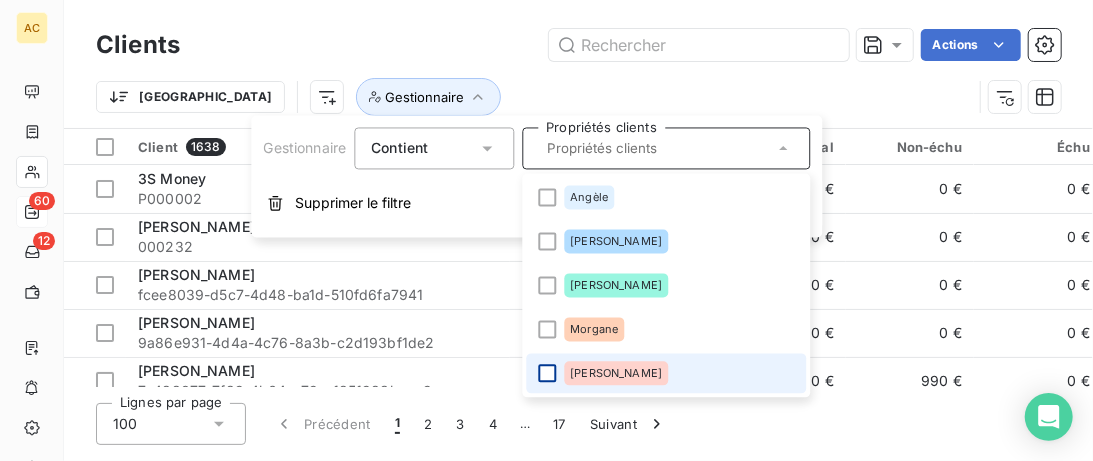 click at bounding box center [547, 373] 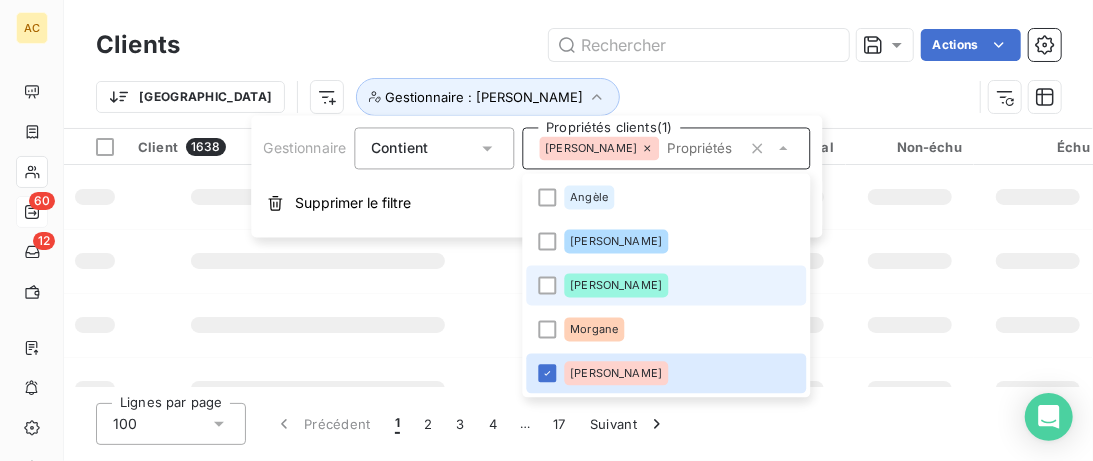click on "Trier Gestionnaire  : [PERSON_NAME]" at bounding box center [578, 97] 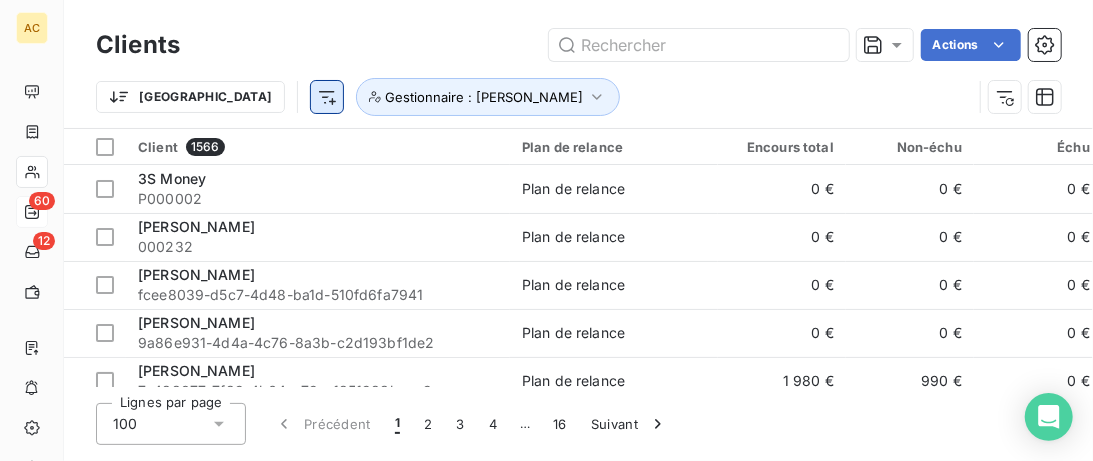 click on "AC 60 12 Clients Actions Trier Gestionnaire  : Elodie  Client 1566 Plan de relance Encours total Non-échu Échu Limite d’encours Délai moyen de paiement Gestionnaire Produit pennylane_payment_conditions Situation Admin Coach Closer Motif retard CA signé Accès Skool 2 CA facturation intégrale Nb mensualités 3S Money P000002 Plan de relance 0 € 0 € 0 € - Elodie - 15_days - - - - - - - - [PERSON_NAME] 000232 Plan de relance 0 € 0 € 0 € - Elodie Starter Plus 15_days - Fadal [PERSON_NAME] - 6750,00 ☢️ Accès limité - - [PERSON_NAME] fcee8039-d5c7-4d48-ba1d-510fd6fa7941 Plan de relance 0 € 0 € 0 € - -6 jours [PERSON_NAME] - Solo   15_days - [PERSON_NAME] [PERSON_NAME] - 8490,00 ✅ Accès en cours - - [PERSON_NAME] 9a86e931-4d4a-4c76-8a3b-c2d193bf1de2 Plan de relance 0 € 0 € 0 € - 13 jours [PERSON_NAME] - Solo   15_days - [PERSON_NAME] - 8490,00 ✅ Accès en cours - - ABDELATIF HATAR 7c488077-7f89-4b64-a79e-1851983bace9 -" at bounding box center (546, 230) 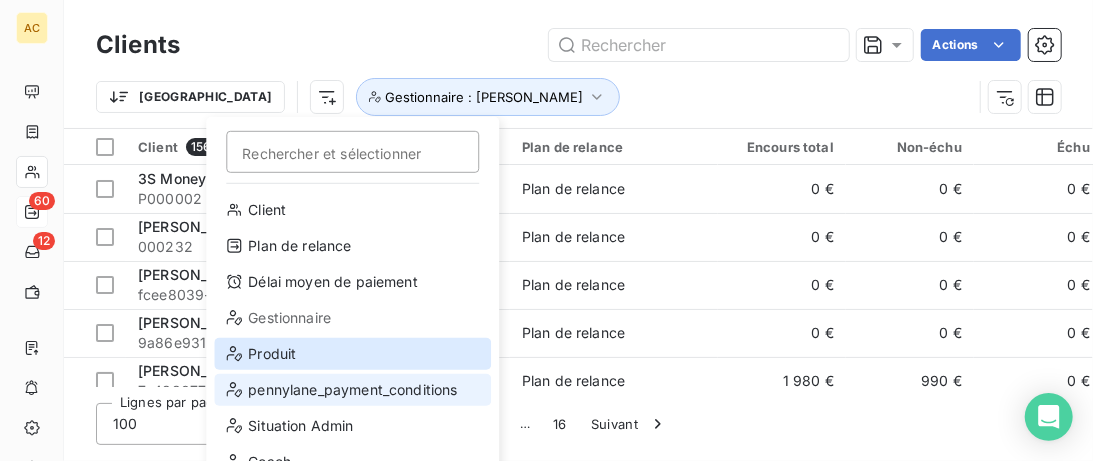 scroll, scrollTop: 108, scrollLeft: 0, axis: vertical 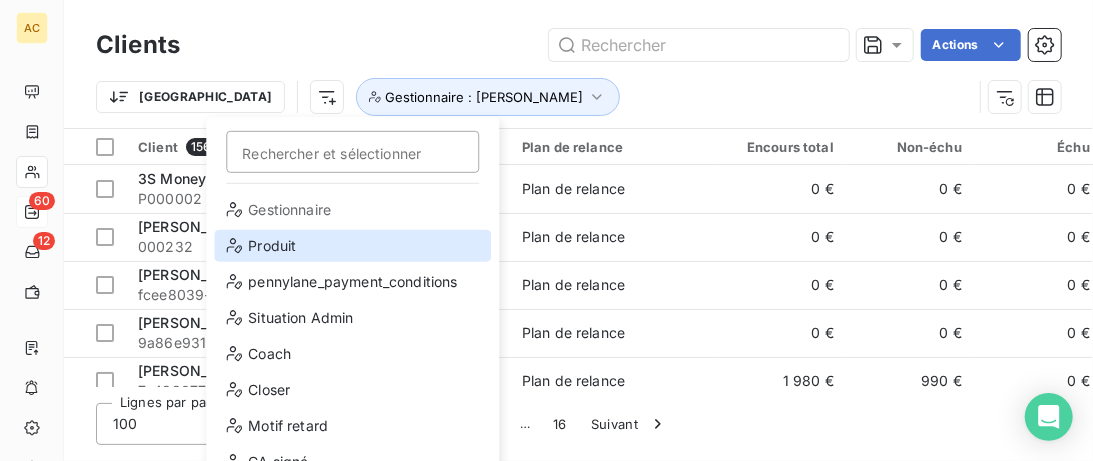 click on "Produit" at bounding box center [352, 246] 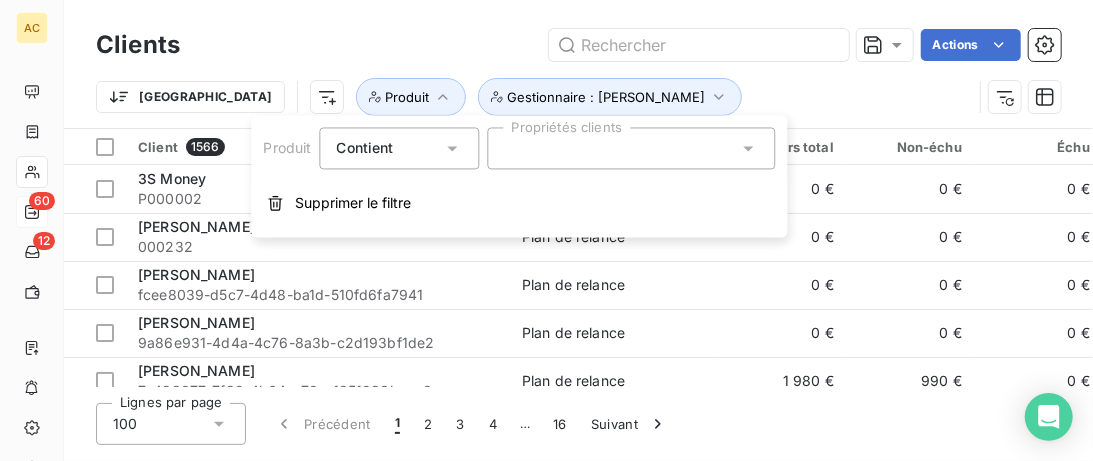 click at bounding box center (632, 148) 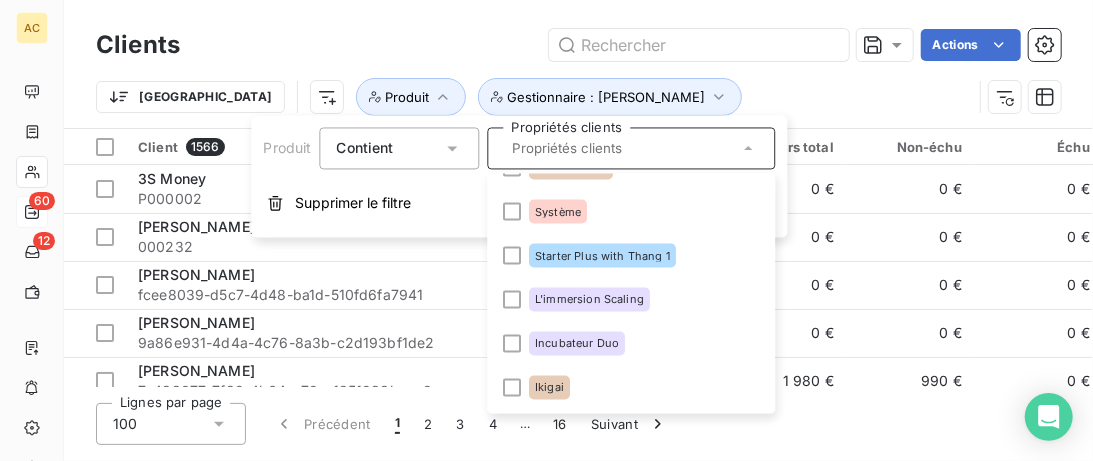 scroll, scrollTop: 1697, scrollLeft: 0, axis: vertical 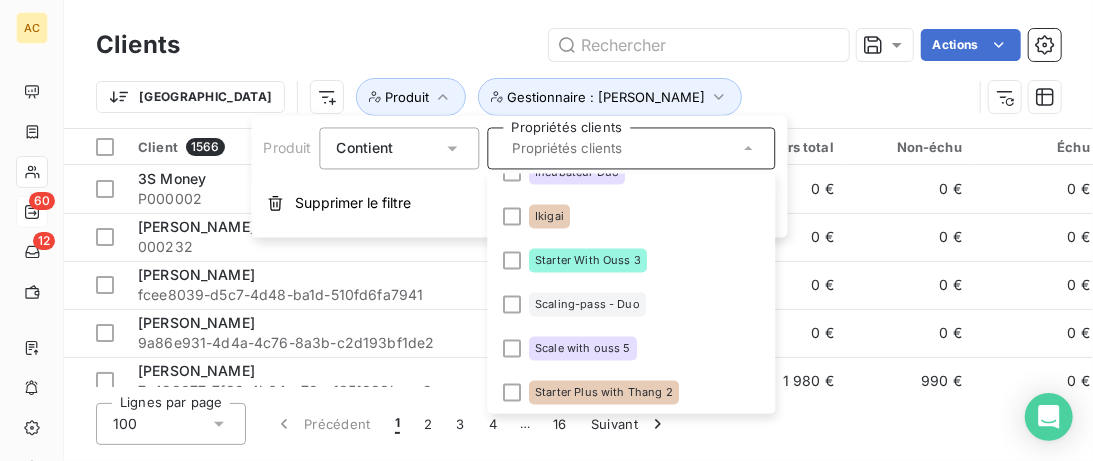 click on "Trier Gestionnaire  : [PERSON_NAME]" at bounding box center (534, 97) 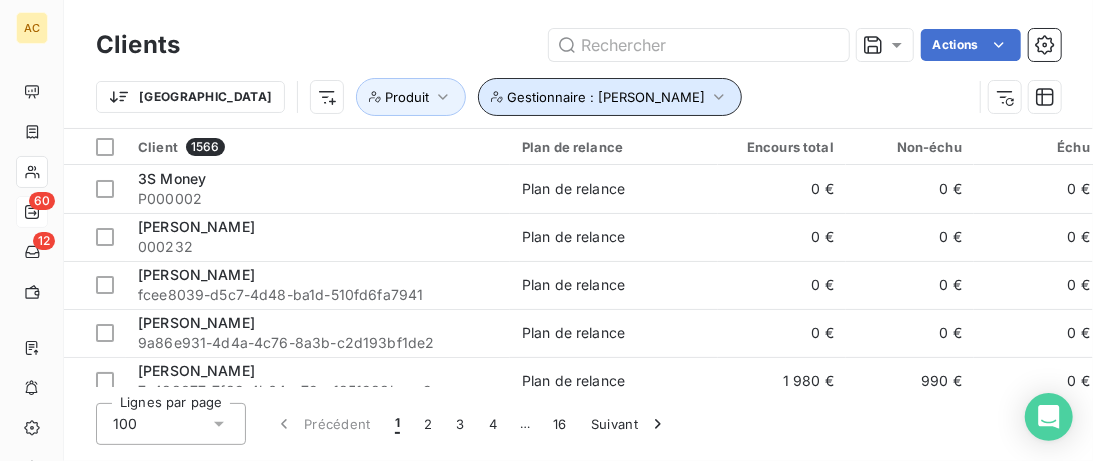 click 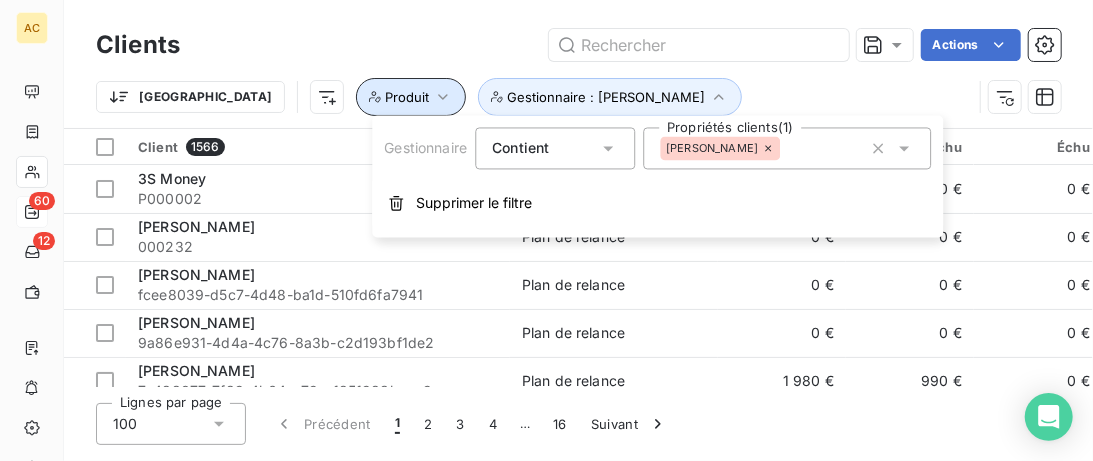 click on "Produit" at bounding box center [407, 97] 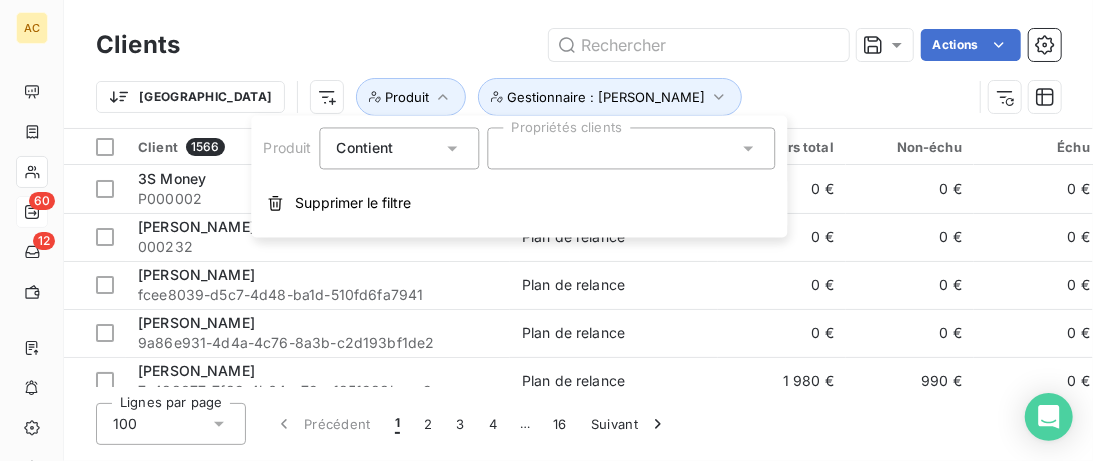 click on "Supprimer le filtre" at bounding box center [353, 203] 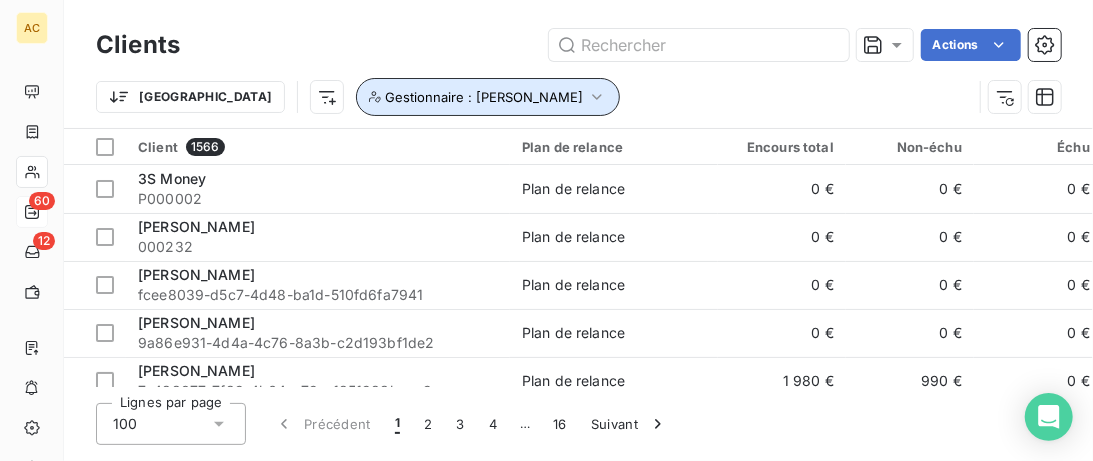 click on "Gestionnaire  : [PERSON_NAME]" at bounding box center (484, 97) 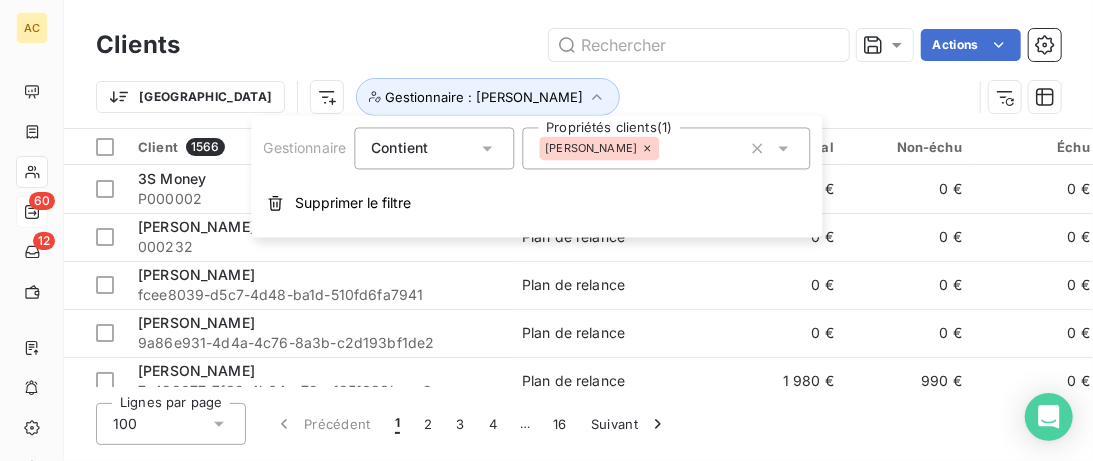 click 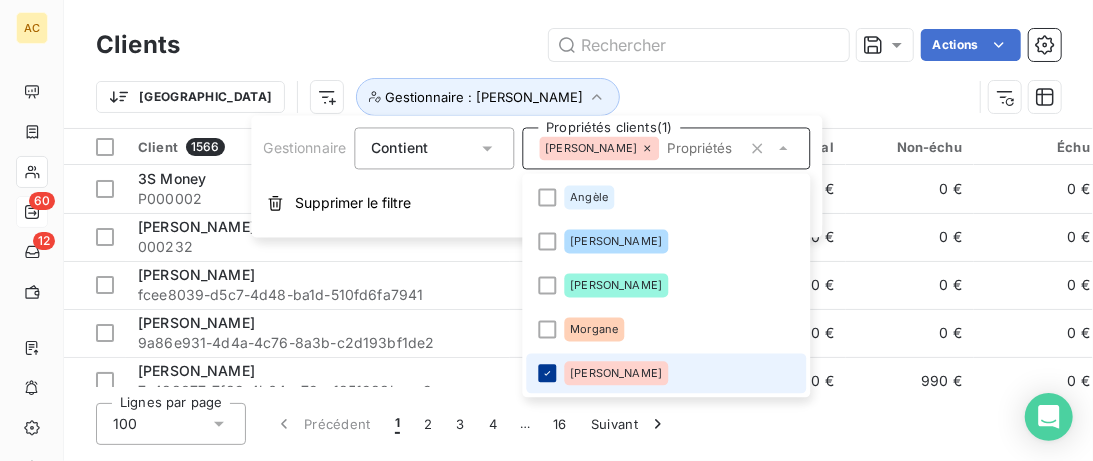 click 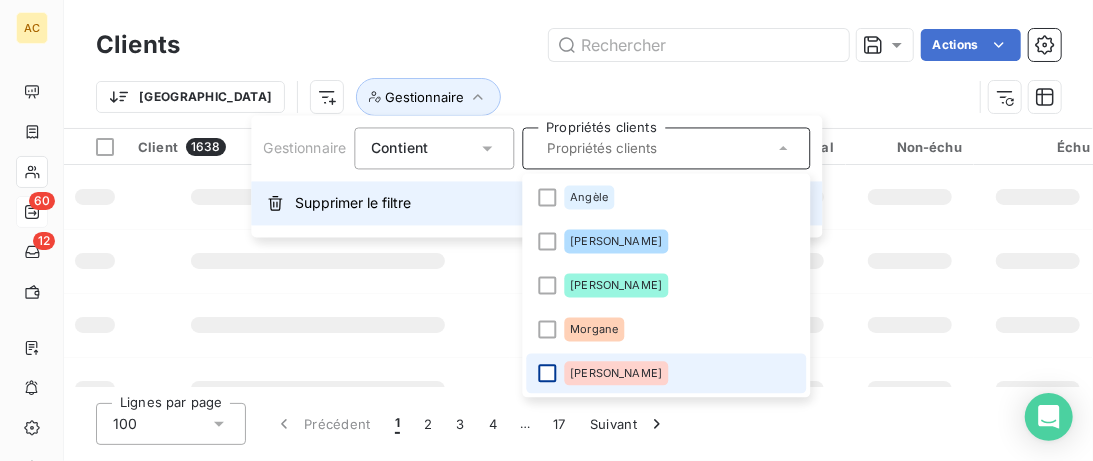 click on "Supprimer le filtre" at bounding box center [353, 203] 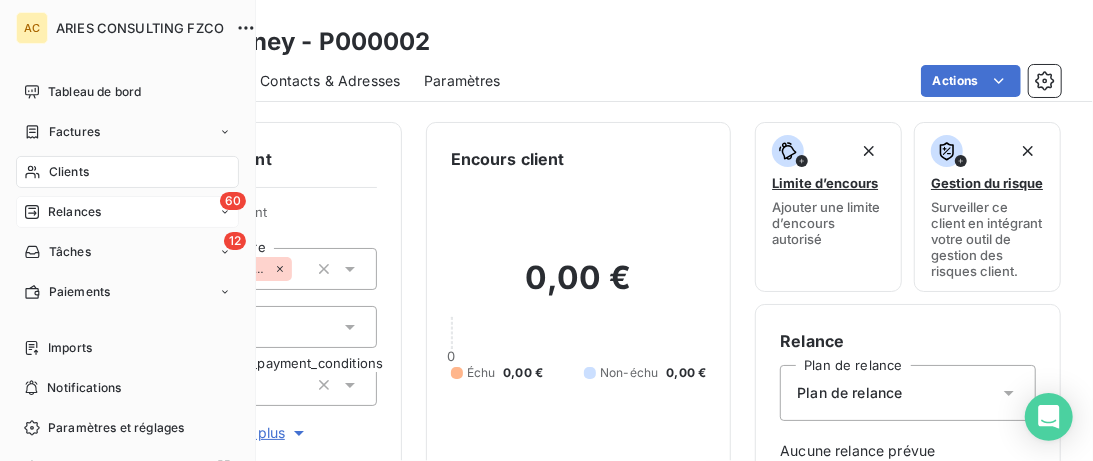 click on "Relances" at bounding box center (74, 212) 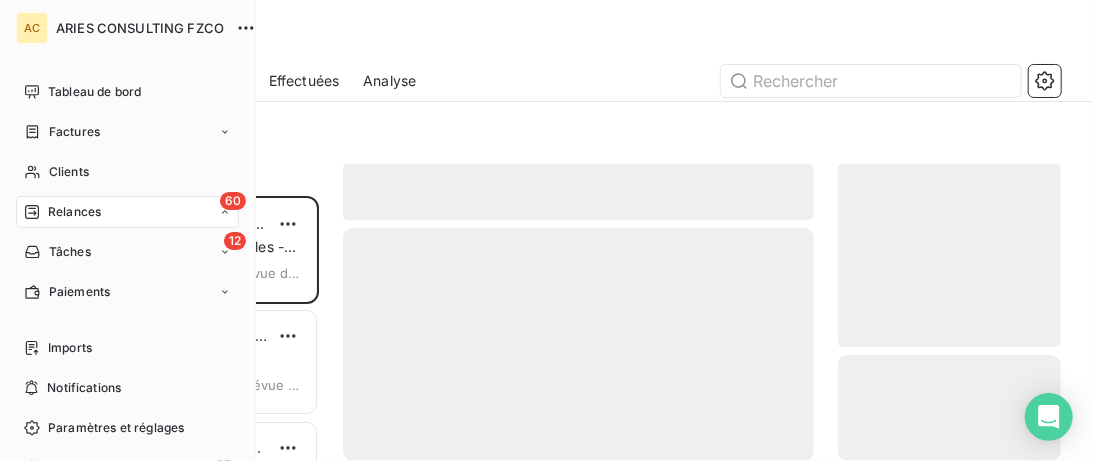 scroll, scrollTop: 1, scrollLeft: 1, axis: both 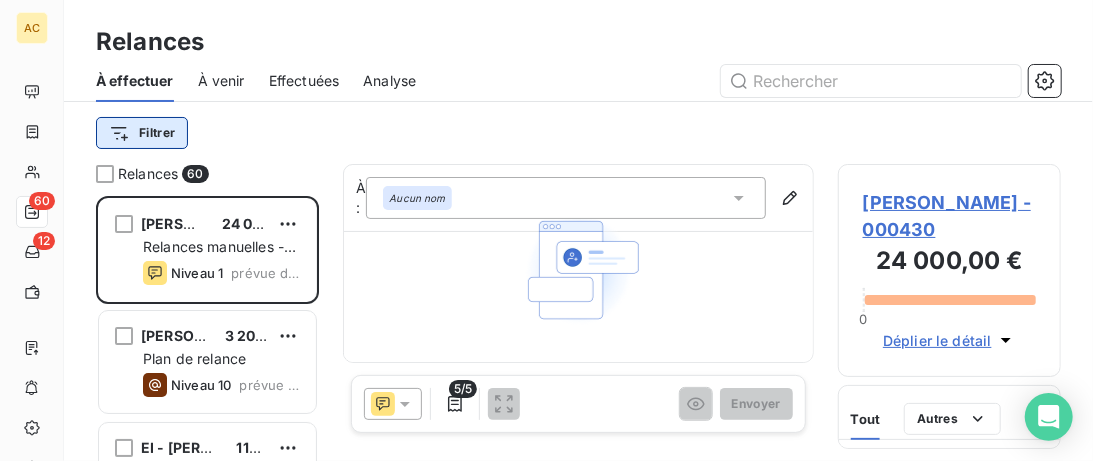 click on "AC 60 12 Relances À effectuer À venir Effectuées Analyse Filtrer Relances 60 [PERSON_NAME] 24 000,00 € Relances manuelles - Script spécifiques Niveau 1 prévue depuis 244 jours [PERSON_NAME] 3 200,00 € Plan de relance Niveau 10 prévue depuis 53 jours EI - [PERSON_NAME] 115,00 € Relances manuelles - Script spécifiques Niveau 1 prévue depuis 38 jours [PERSON_NAME] 10 800,00 CHF Plan de relance Niveau 10 prévue depuis 15 jours [PERSON_NAME] 1 700,00 € Plan de relance Niveau 10 prévue depuis 14 jours [PERSON_NAME] 4 900,00 € Plan de relance Niveau 10 prévue depuis 14 jours [PERSON_NAME] 1 400,00 € Plan de relance Niveau 10 prévue depuis 13 jours [PERSON_NAME] 6 400,00 € Plan de relance Niveau 10 prévue depuis 11 jours [PERSON_NAME] 8 000,00 € Plan de relance Niveau 10 prévue depuis 9 jours [PERSON_NAME] 1 600,00 € Plan de relance Niveau 10 prévue depuis 9 jours [PERSON_NAME] 13 200,00 CHF Plan de relance Niveau 10" at bounding box center [546, 230] 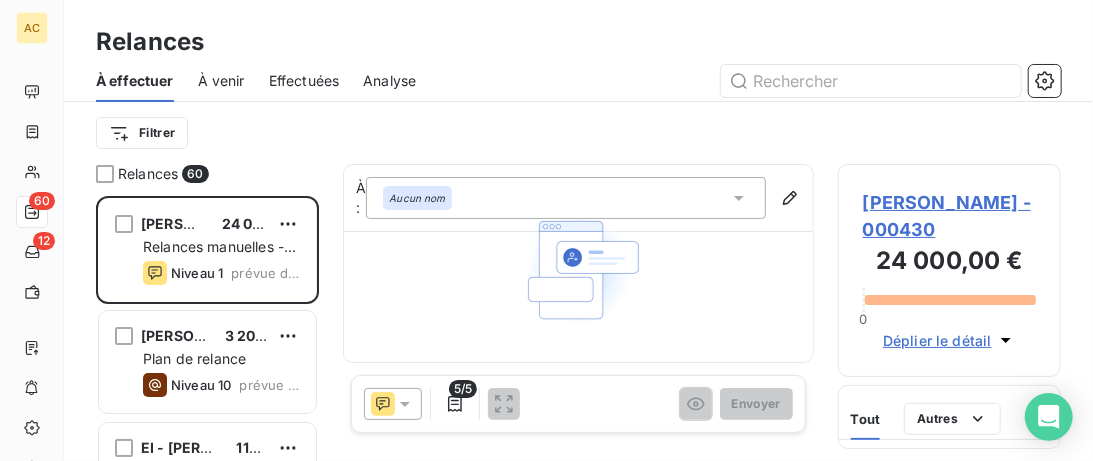 scroll, scrollTop: 1, scrollLeft: 1, axis: both 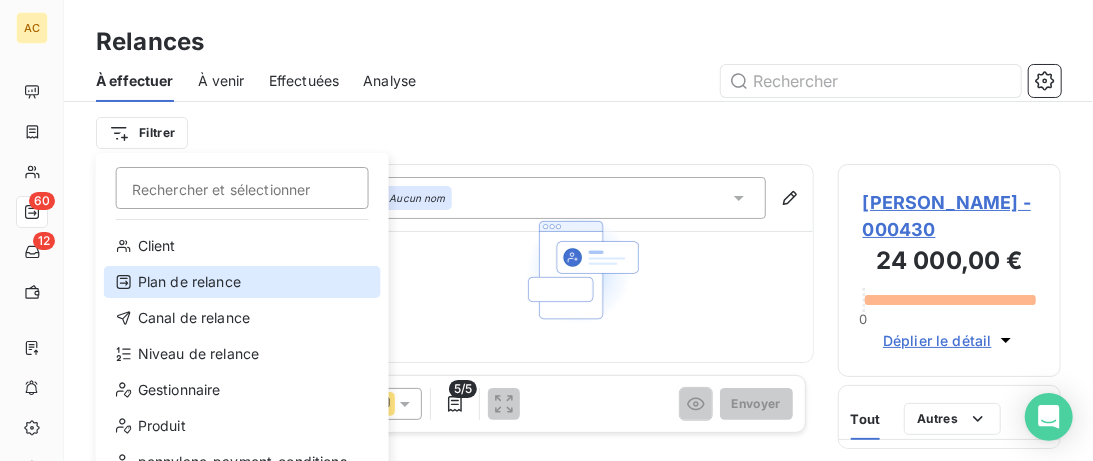 click on "Plan de relance" at bounding box center (242, 282) 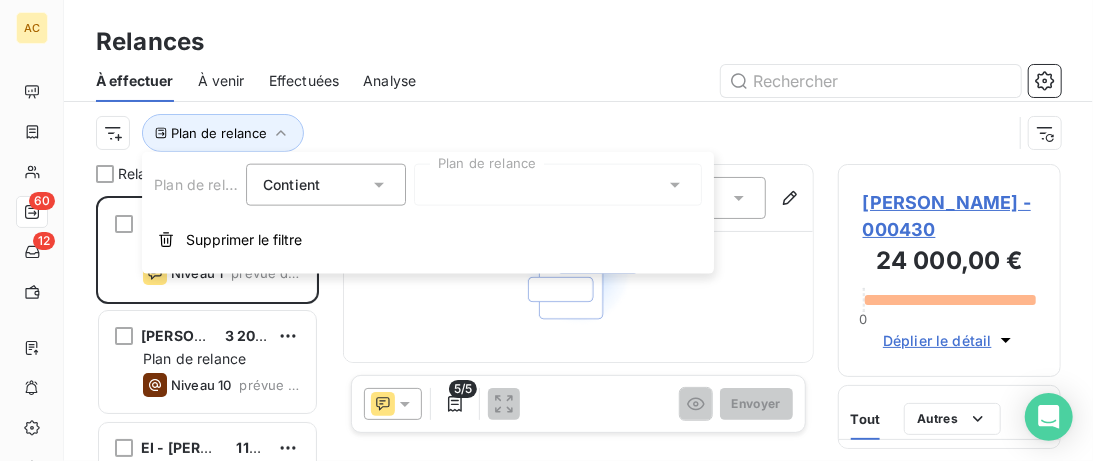 scroll, scrollTop: 1, scrollLeft: 1, axis: both 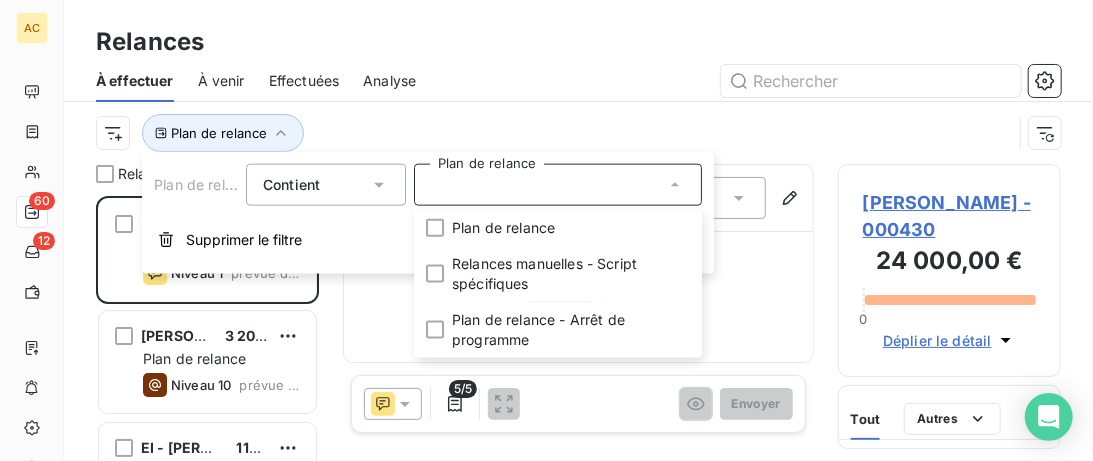 click on "Plan de relance" at bounding box center (554, 133) 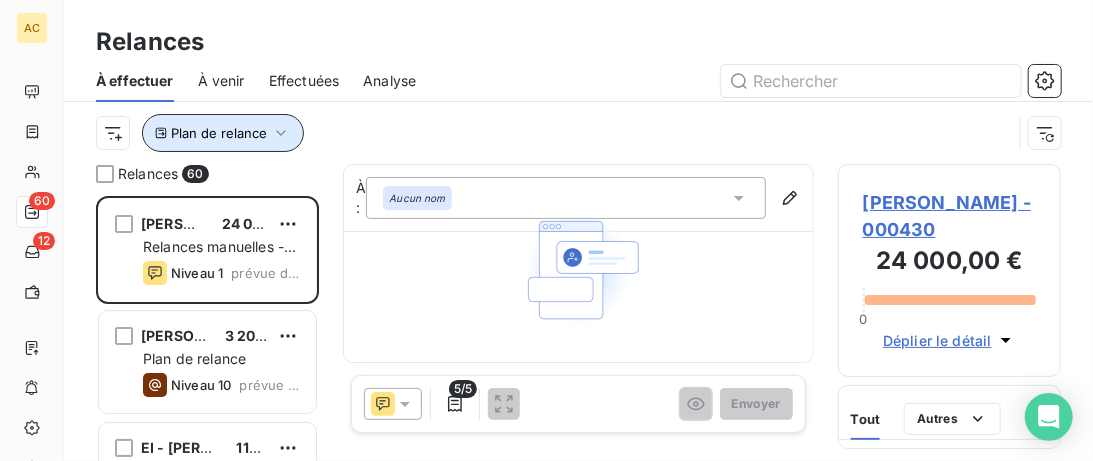 click 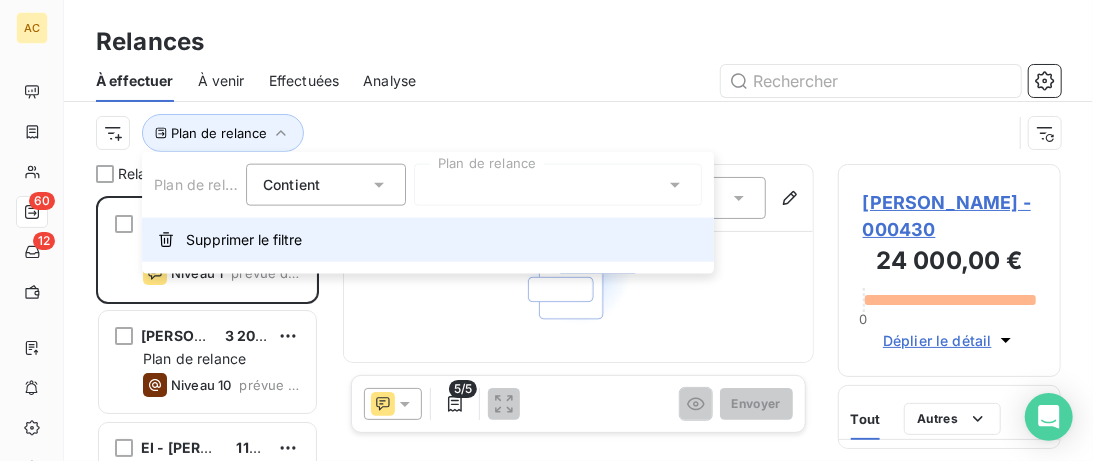 click on "Supprimer le filtre" at bounding box center (244, 240) 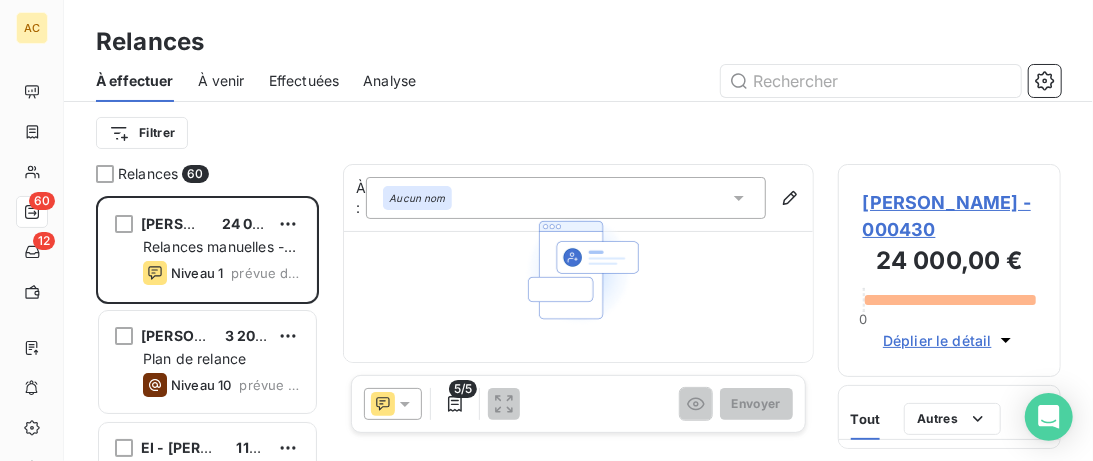 click on "Effectuées" at bounding box center [304, 81] 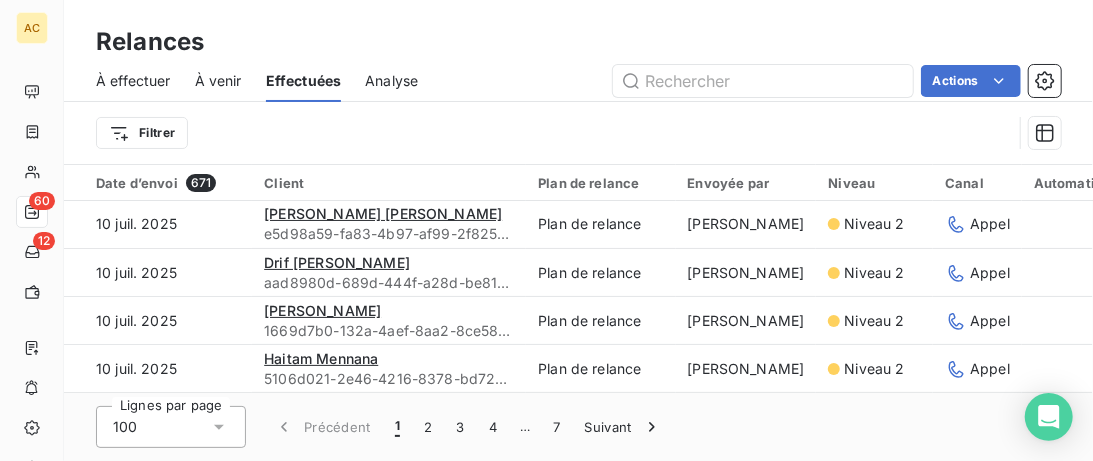 click on "À effectuer" at bounding box center (133, 81) 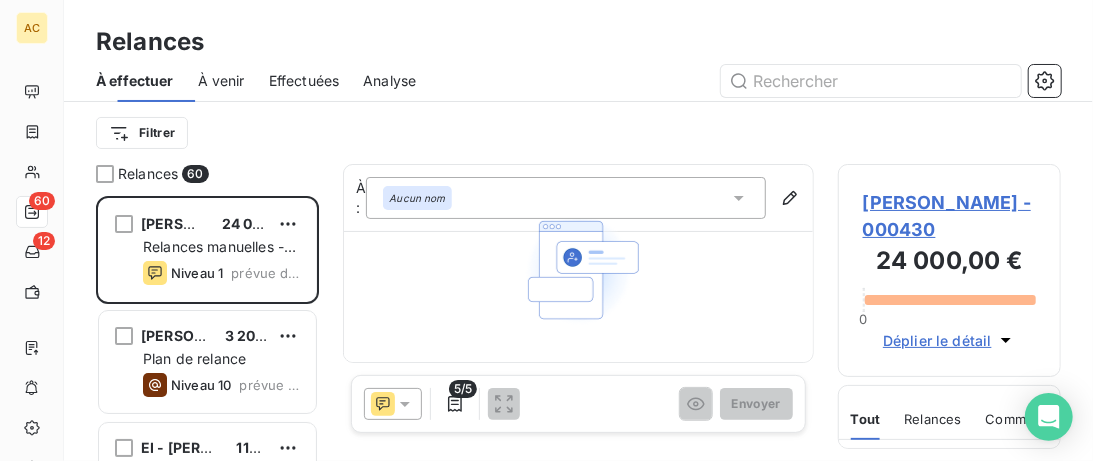scroll, scrollTop: 1, scrollLeft: 1, axis: both 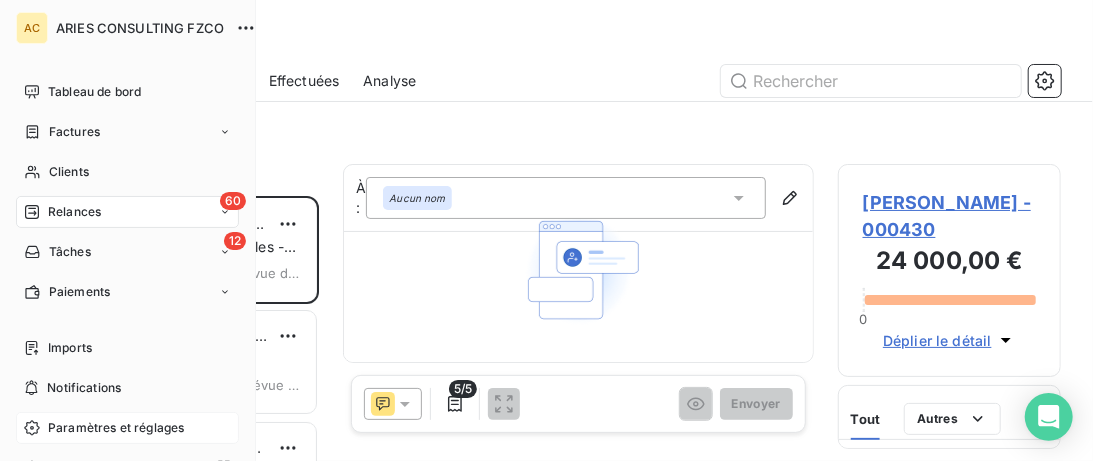 click 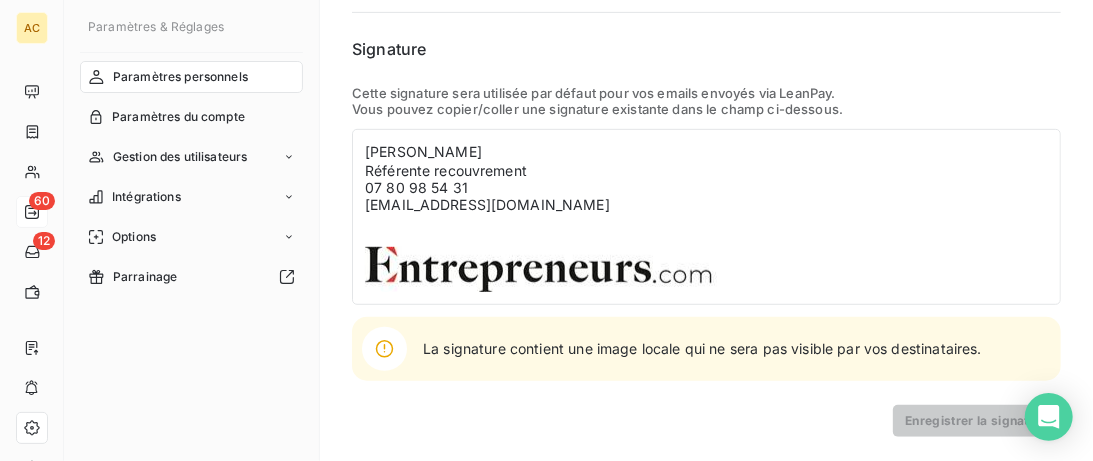 scroll, scrollTop: 0, scrollLeft: 0, axis: both 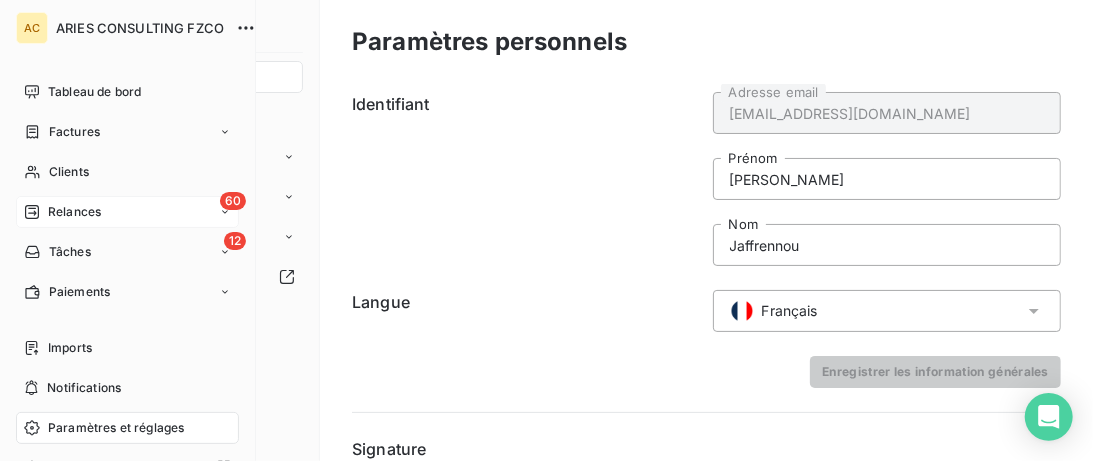click on "Paramètres et réglages" at bounding box center (116, 428) 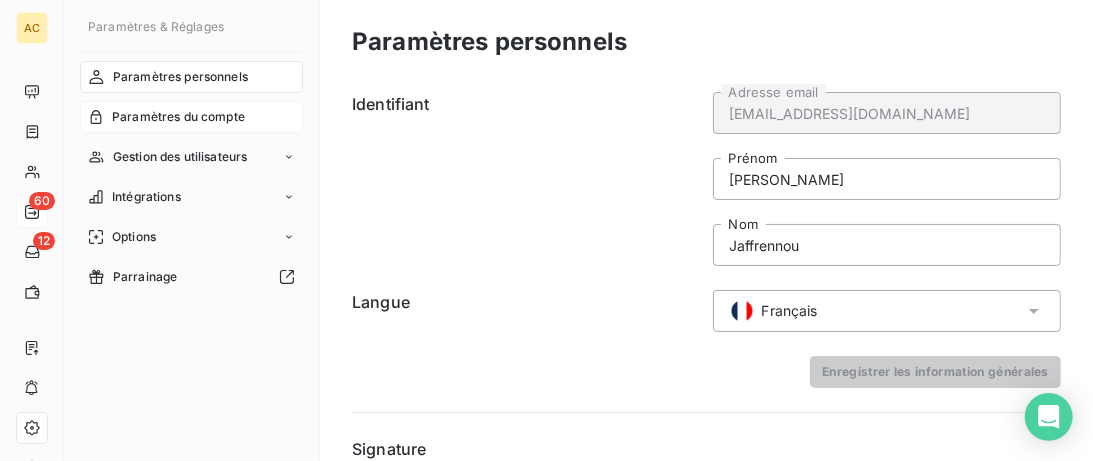 drag, startPoint x: 178, startPoint y: 120, endPoint x: 192, endPoint y: 124, distance: 14.56022 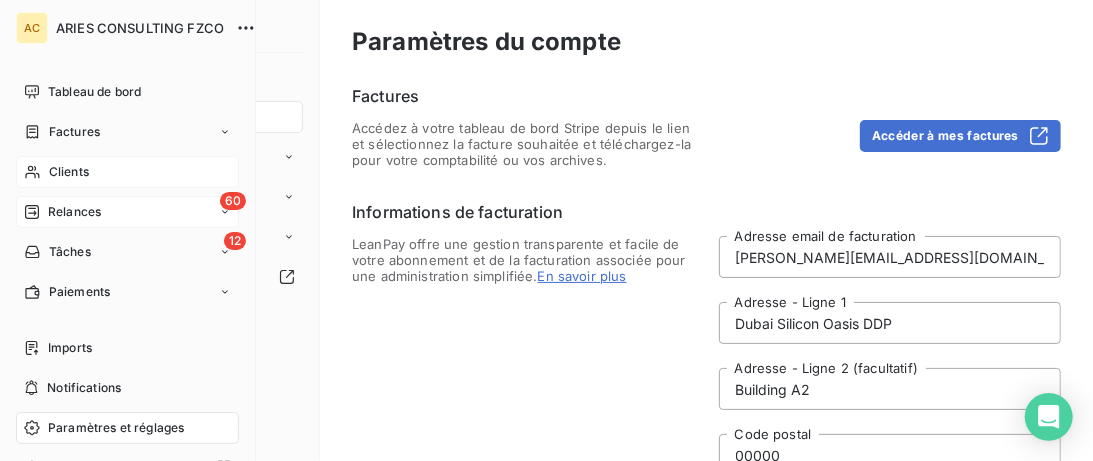 click on "Clients" at bounding box center [69, 172] 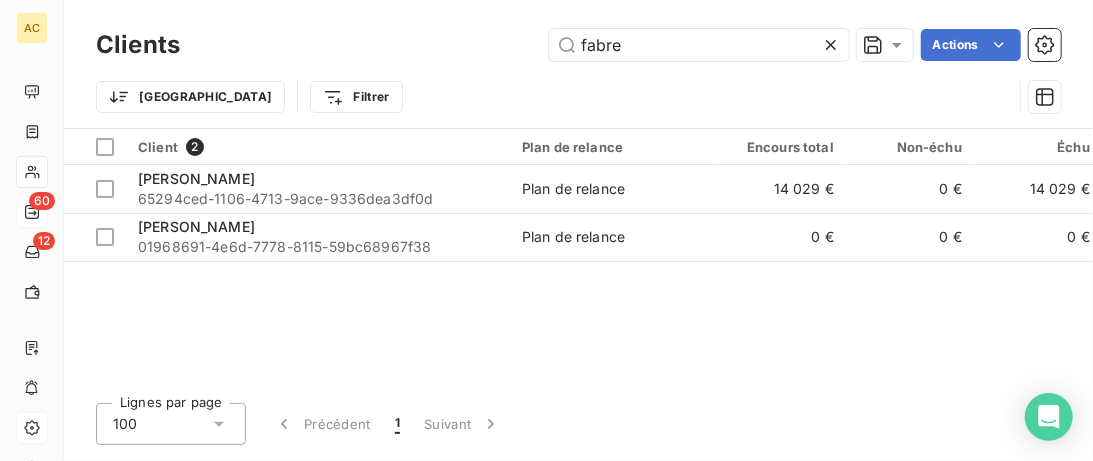 type on "fabre" 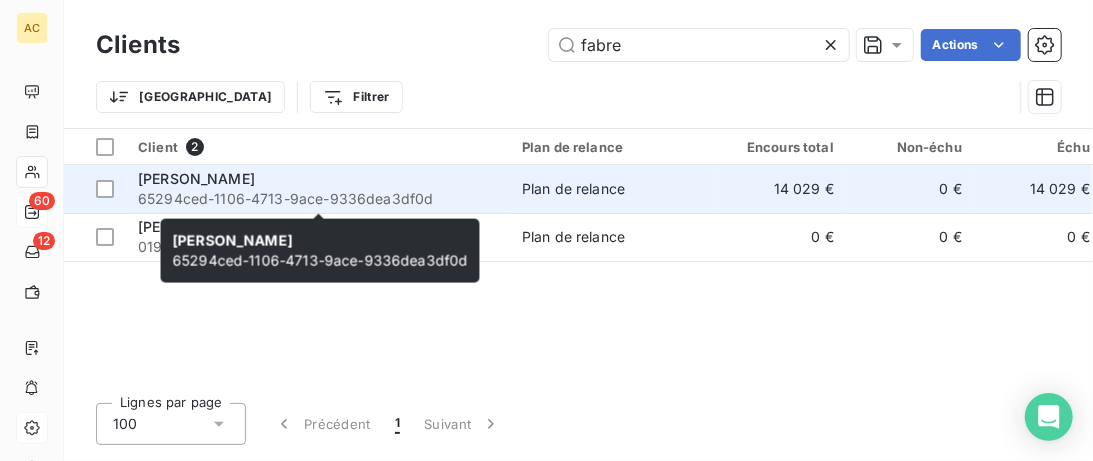 click on "[PERSON_NAME]" at bounding box center [318, 179] 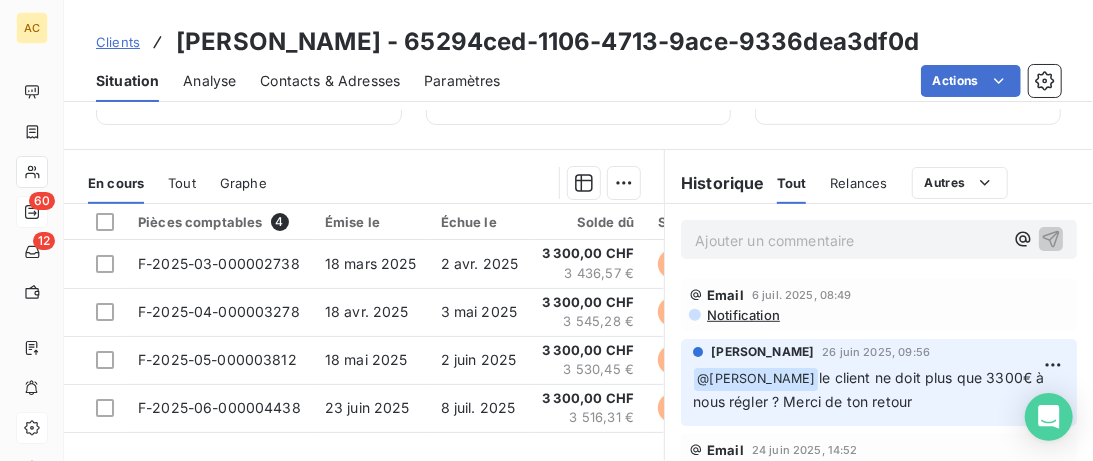 scroll, scrollTop: 410, scrollLeft: 0, axis: vertical 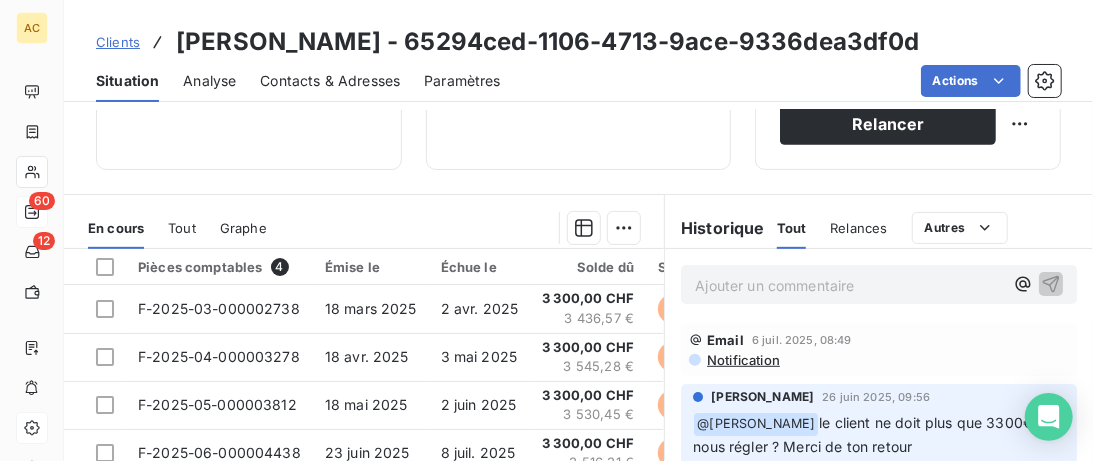 click on "Clients" at bounding box center [118, 42] 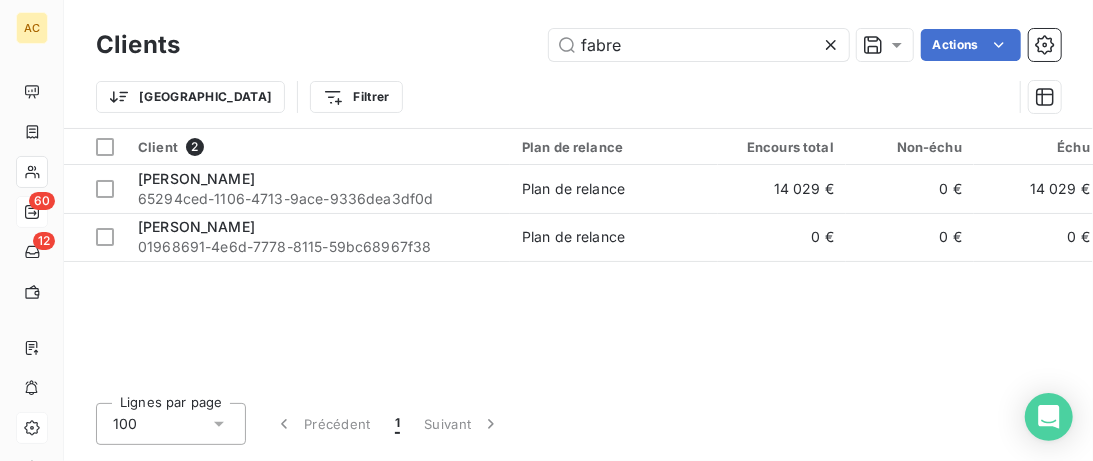 click 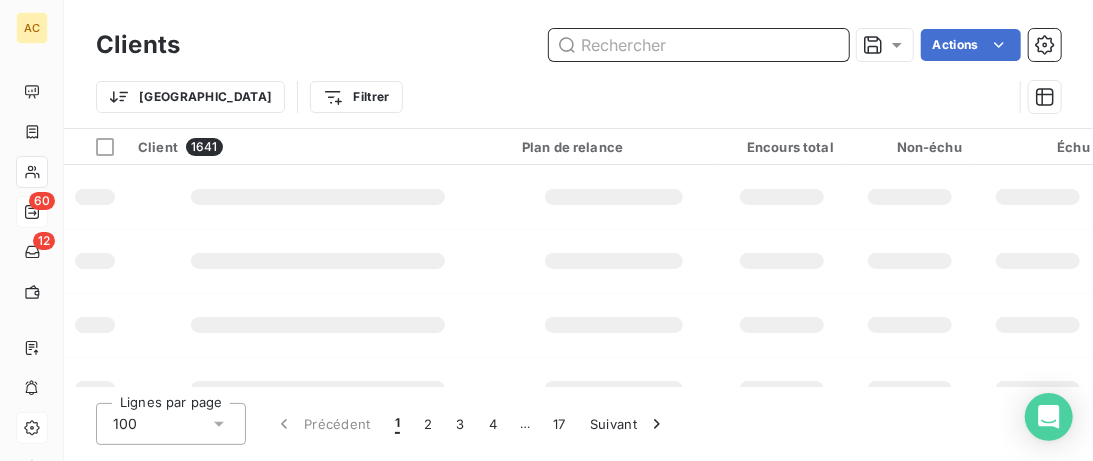 click at bounding box center [699, 45] 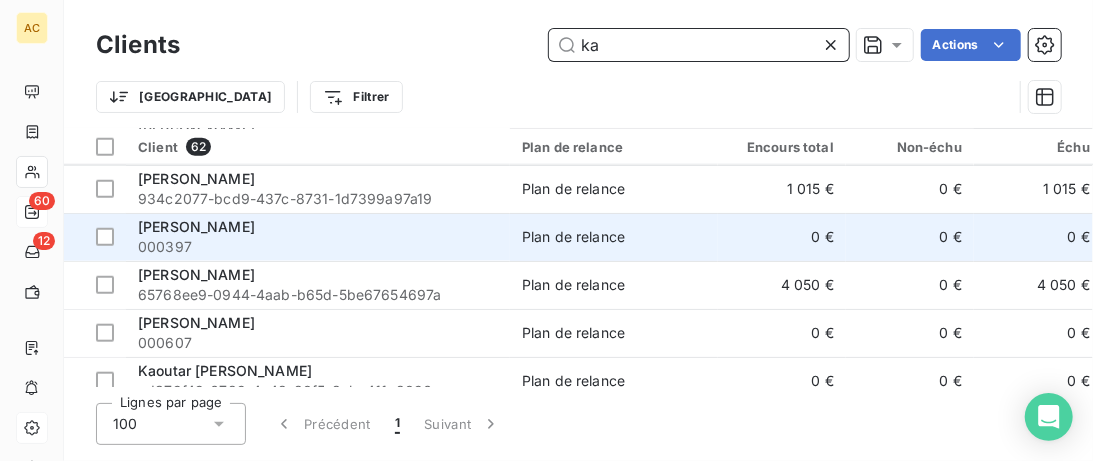 scroll, scrollTop: 820, scrollLeft: 0, axis: vertical 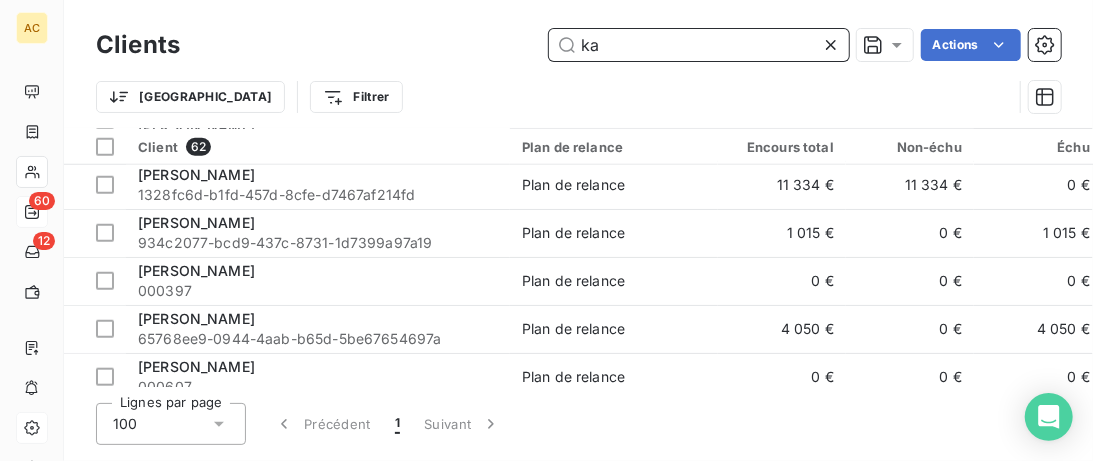 click on "ka" at bounding box center (699, 45) 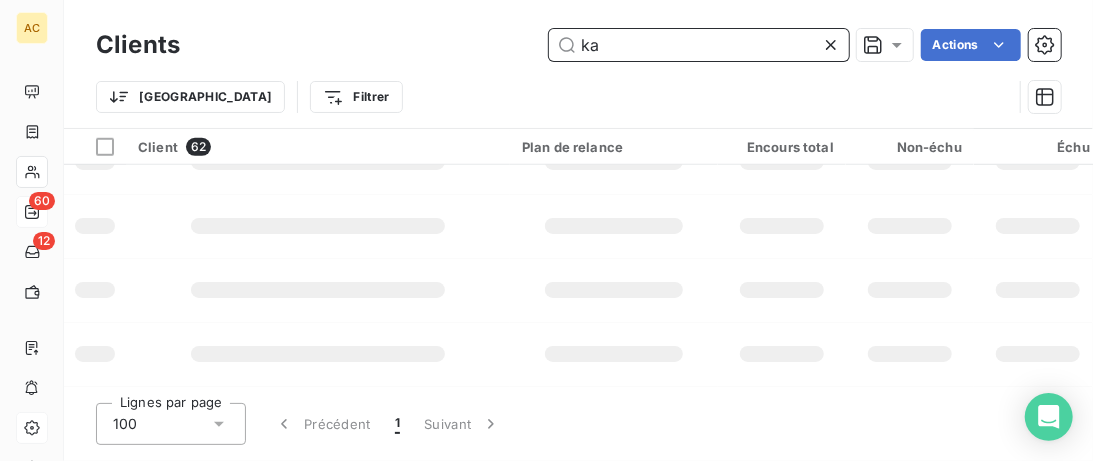 type on "a" 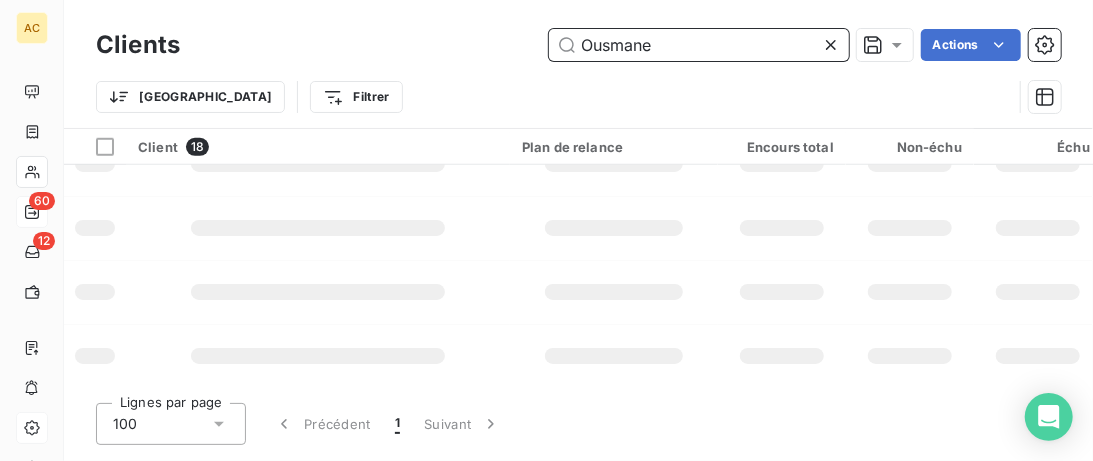 scroll, scrollTop: 0, scrollLeft: 0, axis: both 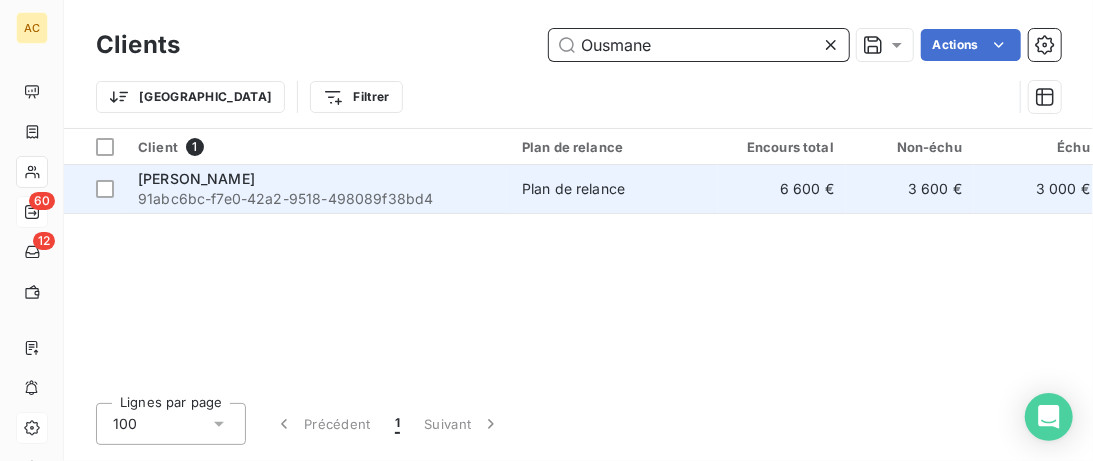 type on "Ousmane" 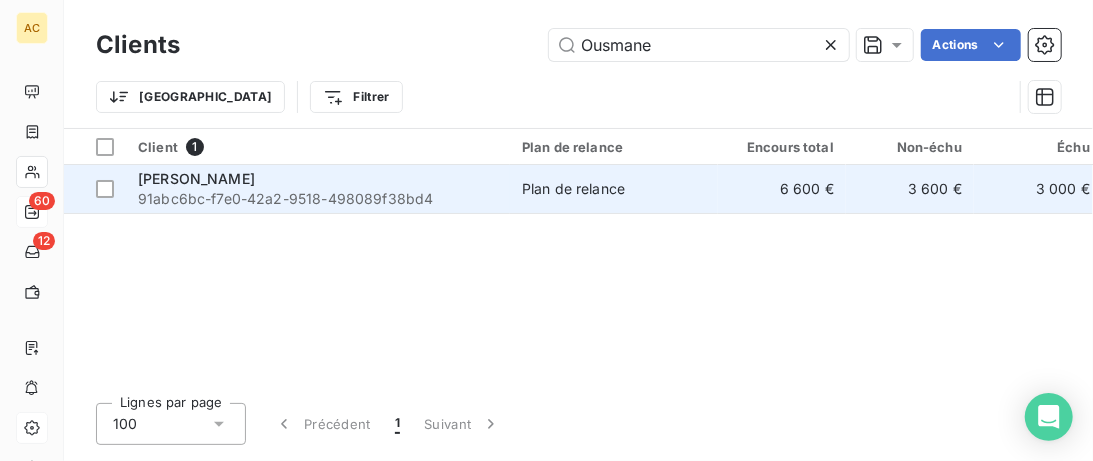 click on "91abc6bc-f7e0-42a2-9518-498089f38bd4" at bounding box center (318, 199) 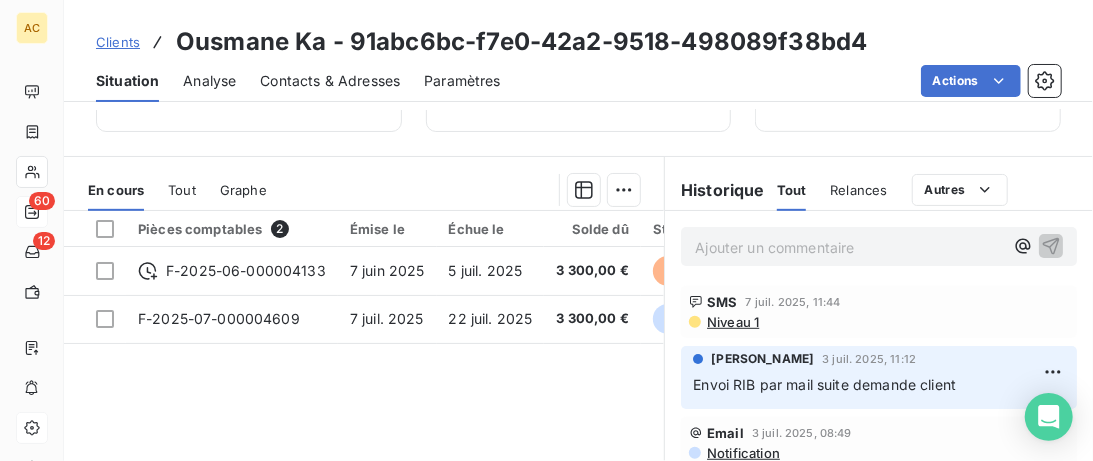 scroll, scrollTop: 513, scrollLeft: 0, axis: vertical 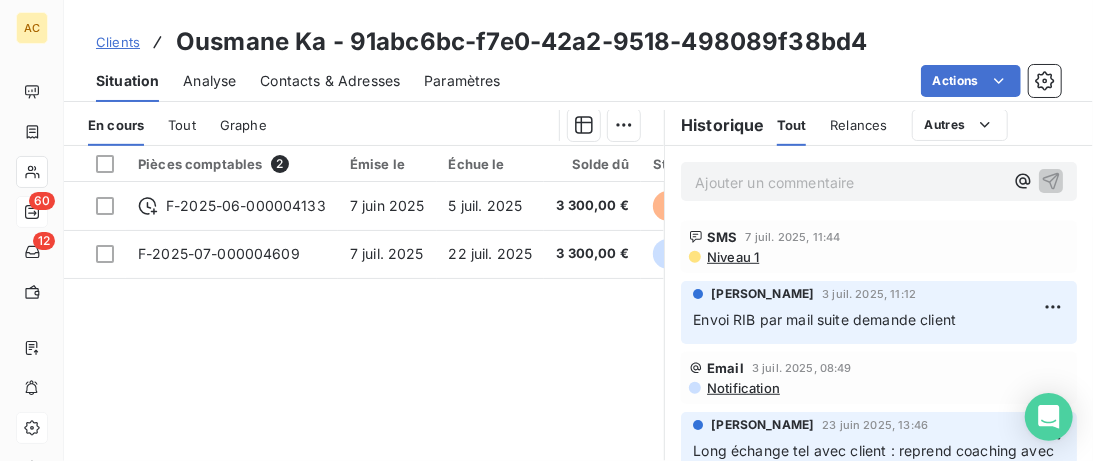 click on "Pièces comptables 2 Émise le Échue le Solde dû Statut Délai   Retard   F-2025-06-000004133 7 juin 2025 5 juil. 2025 3 300,00 € échue 33 j +5 j F-2025-07-000004609 7 juil. 2025 22 juil. 2025 3 300,00 € non-échue 3 j -12 j" at bounding box center [364, 338] 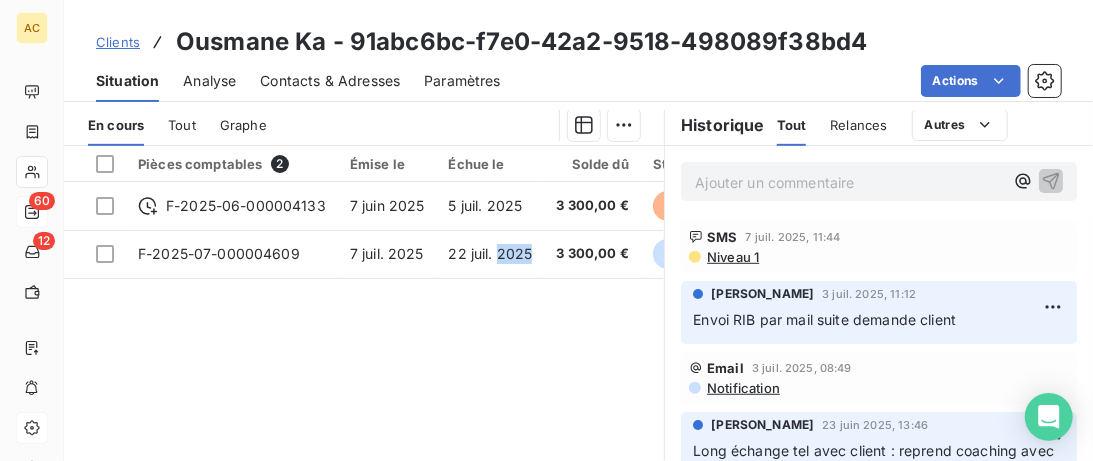 click on "Pièces comptables 2 Émise le Échue le Solde dû Statut Délai   Retard   F-2025-06-000004133 7 juin 2025 5 juil. 2025 3 300,00 € échue 33 j +5 j F-2025-07-000004609 7 juil. 2025 22 juil. 2025 3 300,00 € non-échue 3 j -12 j" at bounding box center [364, 338] 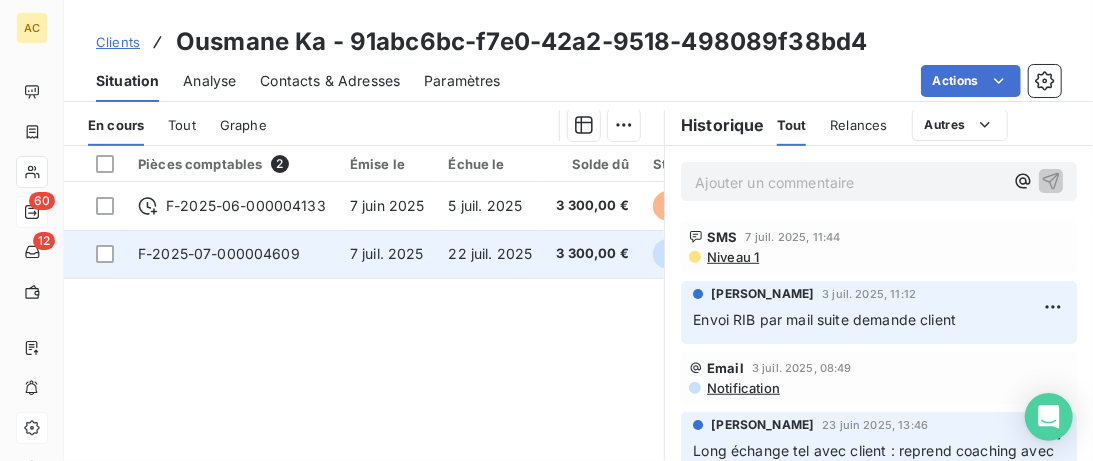 click on "F-2025-07-000004609" at bounding box center (232, 254) 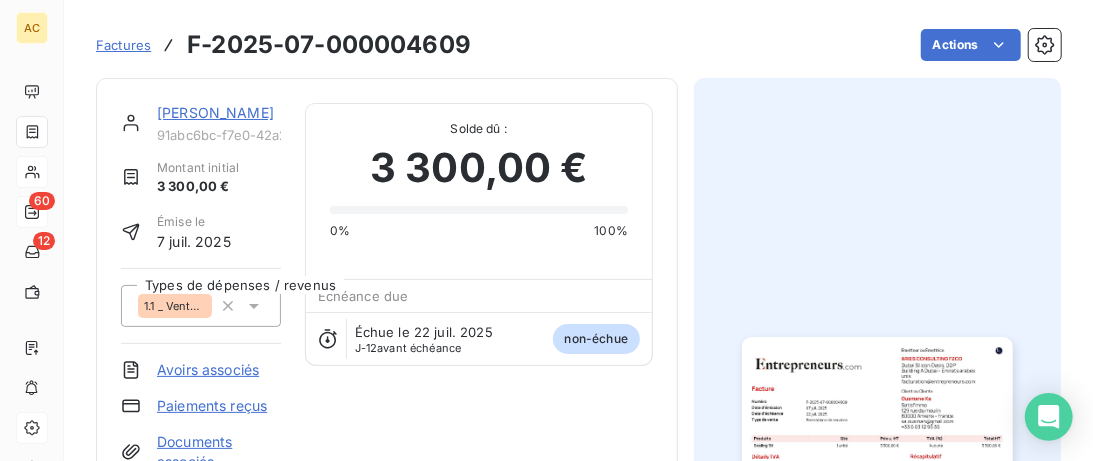 click on "Factures" at bounding box center (123, 45) 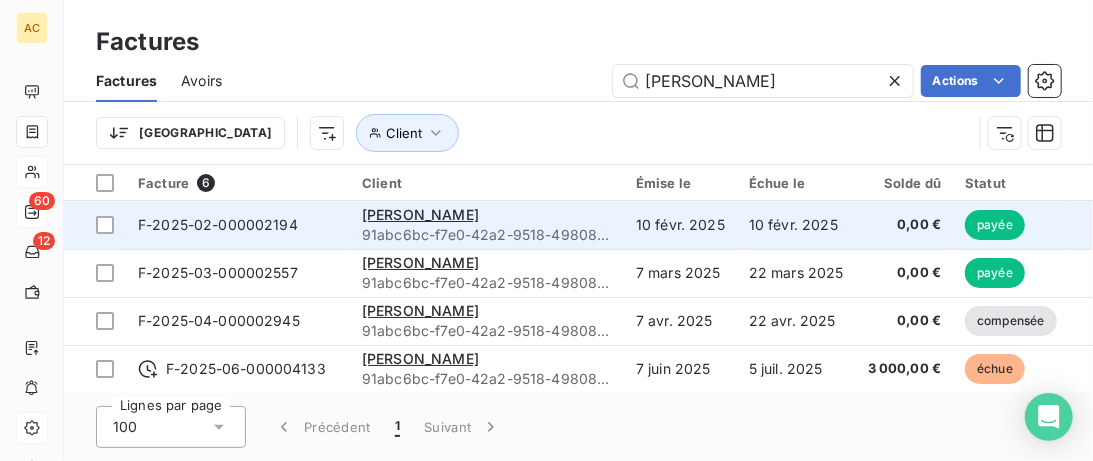 type on "[PERSON_NAME]" 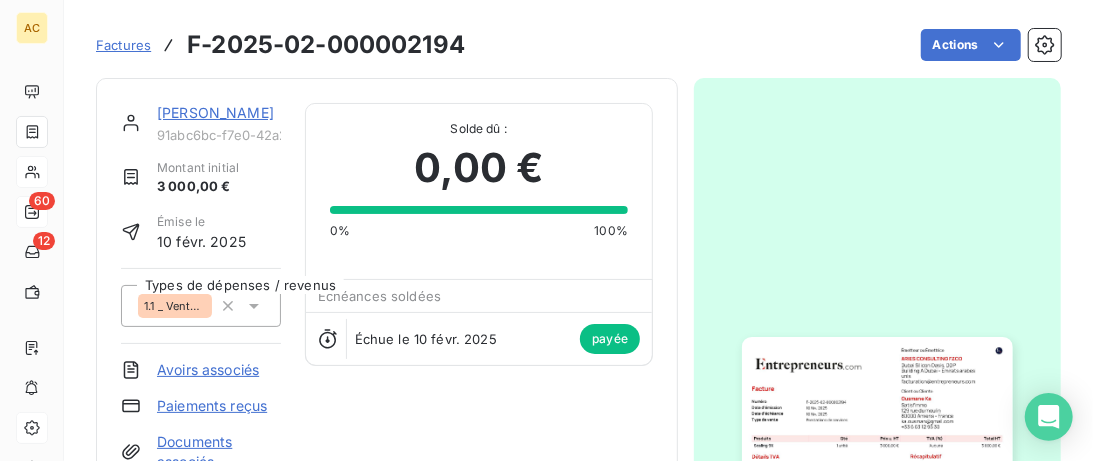 click on "Factures" at bounding box center (123, 45) 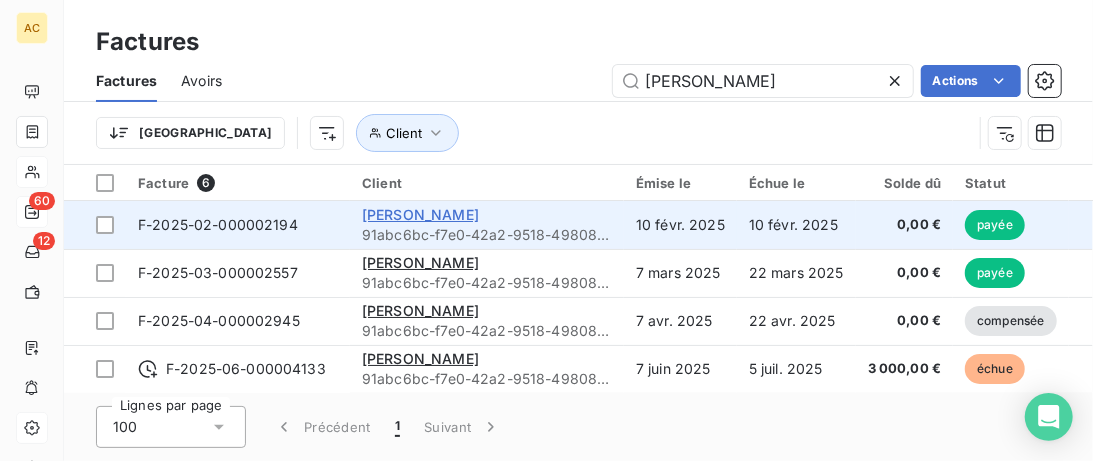 click on "[PERSON_NAME]" at bounding box center [420, 214] 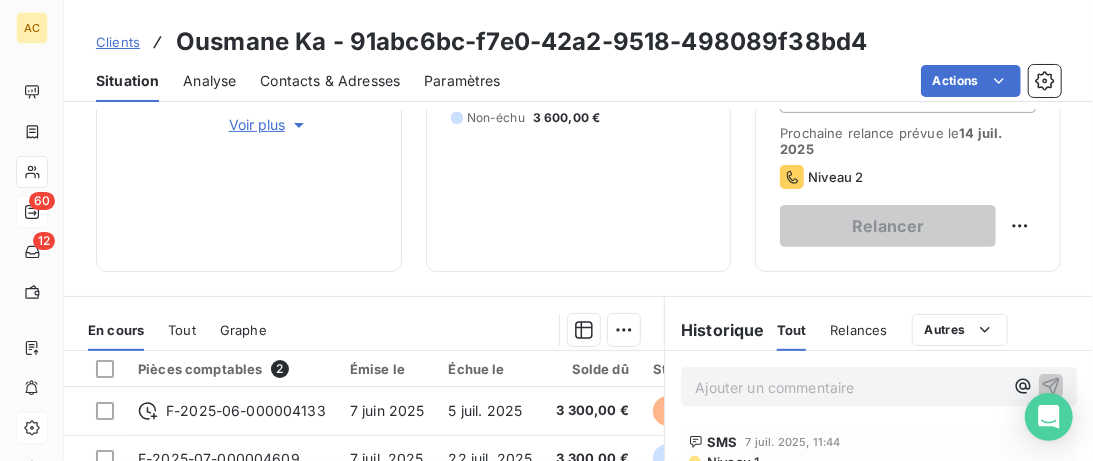 scroll, scrollTop: 410, scrollLeft: 0, axis: vertical 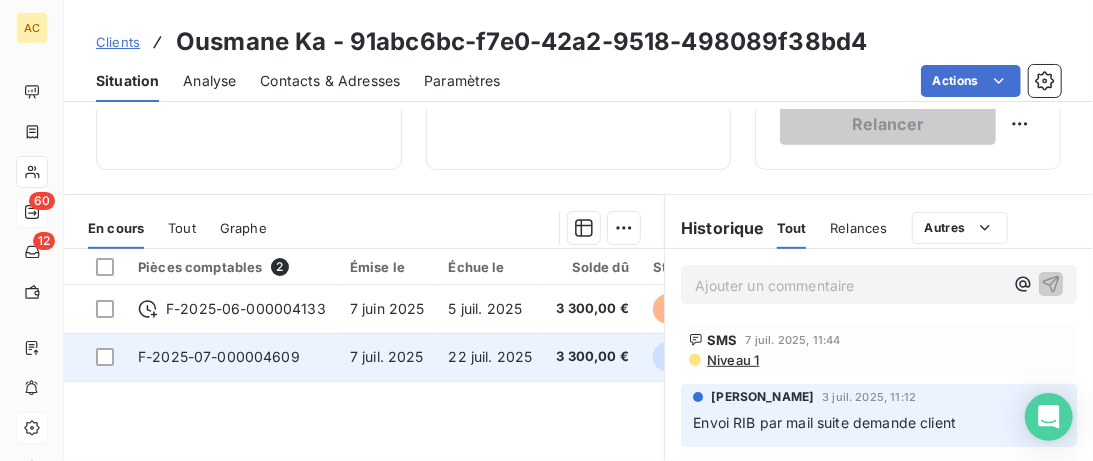 click on "22 juil. 2025" at bounding box center [491, 356] 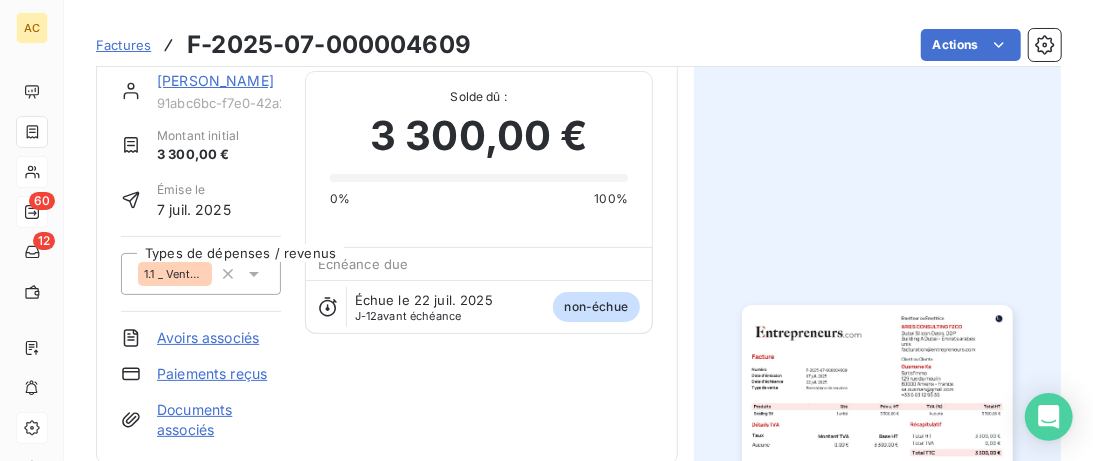 scroll, scrollTop: 1, scrollLeft: 0, axis: vertical 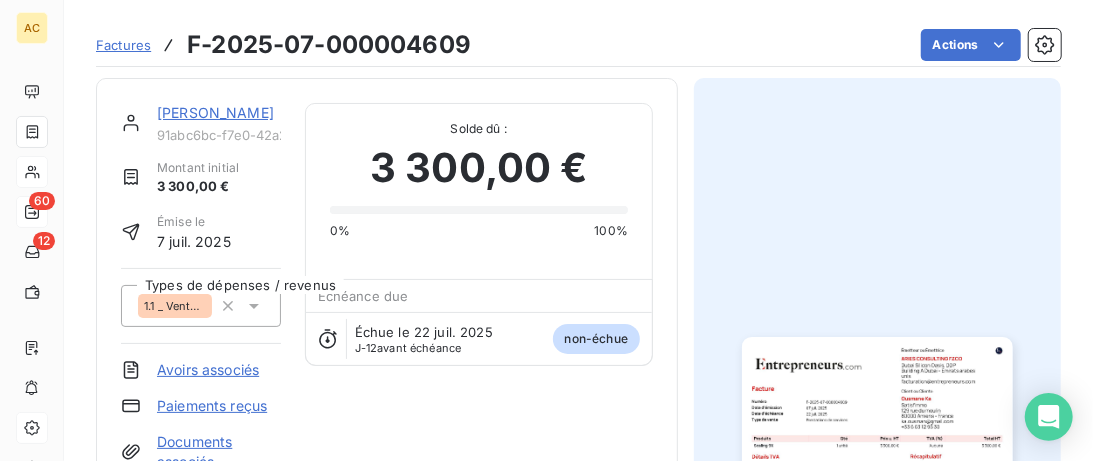 click on "Factures" at bounding box center [123, 45] 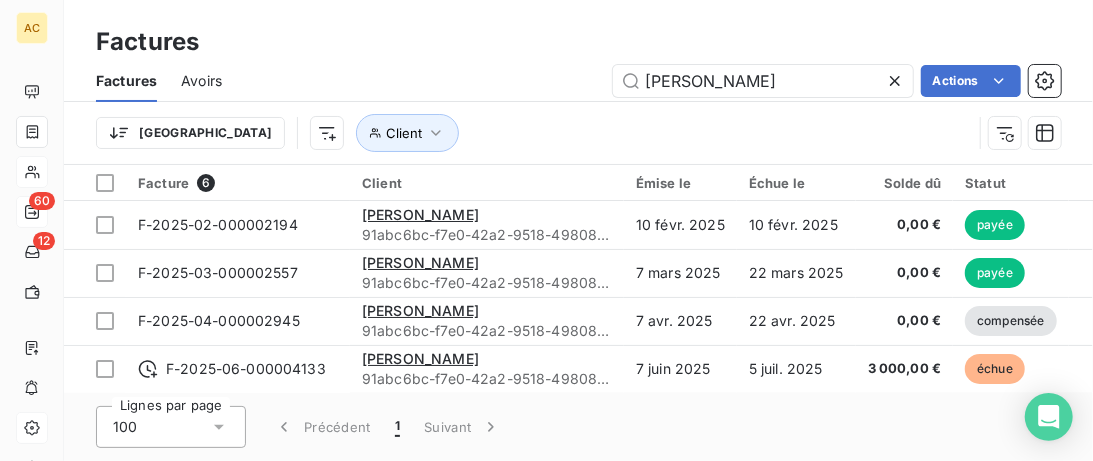drag, startPoint x: 743, startPoint y: 79, endPoint x: 577, endPoint y: 74, distance: 166.07529 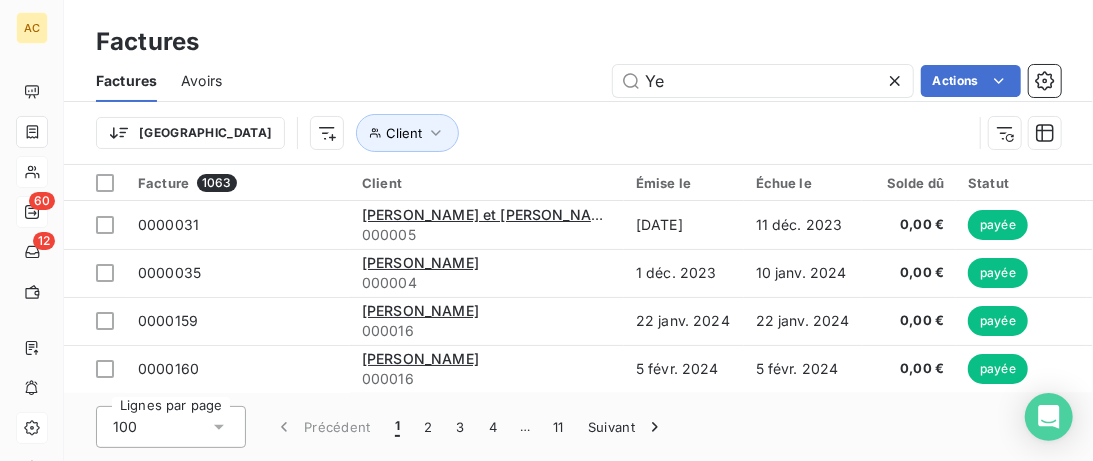 type on "Y" 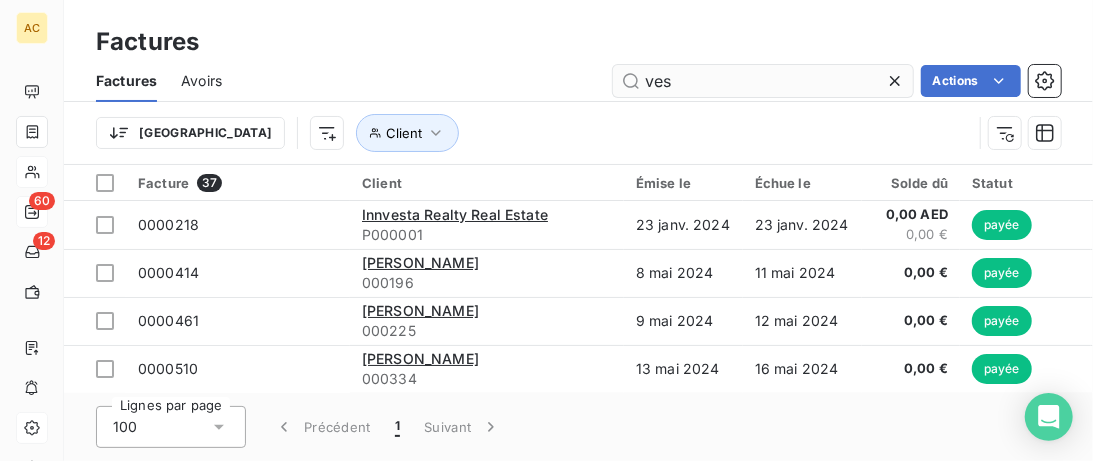 click on "ves" at bounding box center [763, 81] 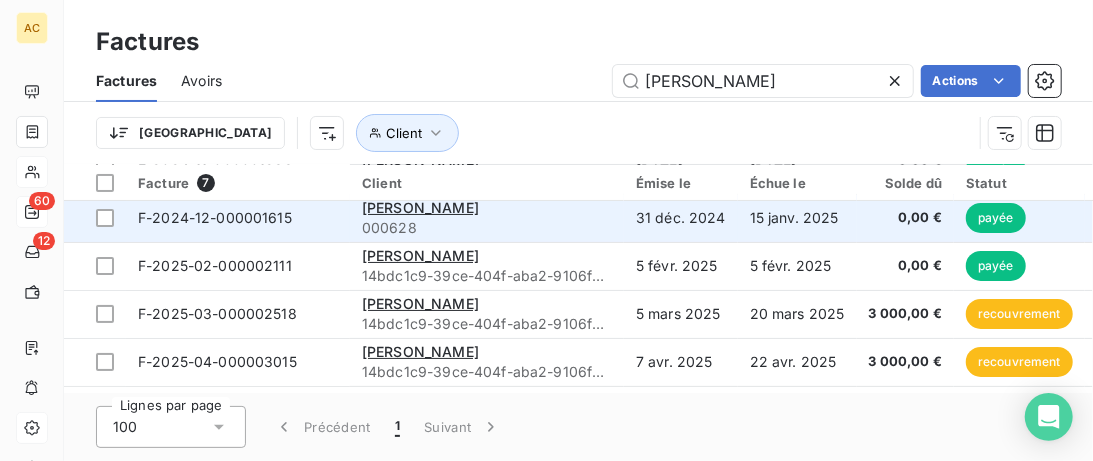 scroll, scrollTop: 144, scrollLeft: 0, axis: vertical 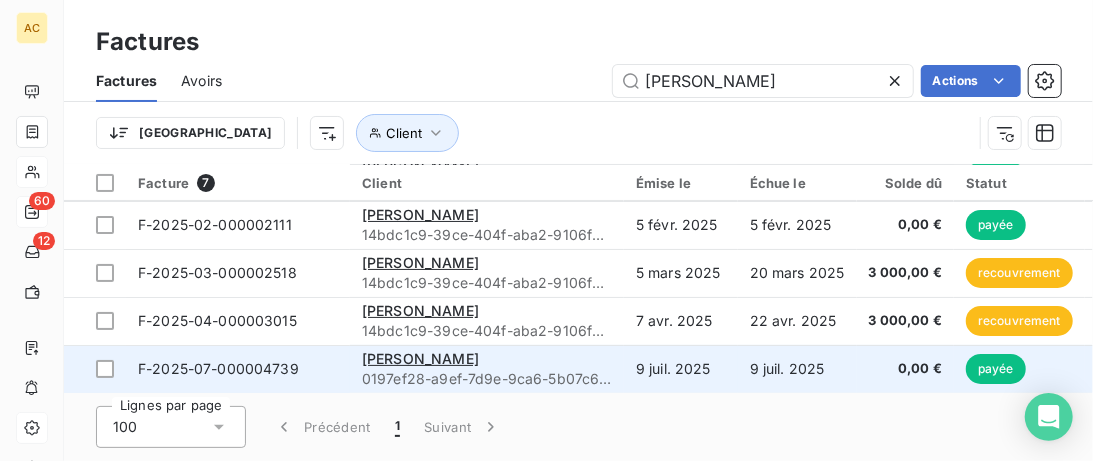 type on "[PERSON_NAME]" 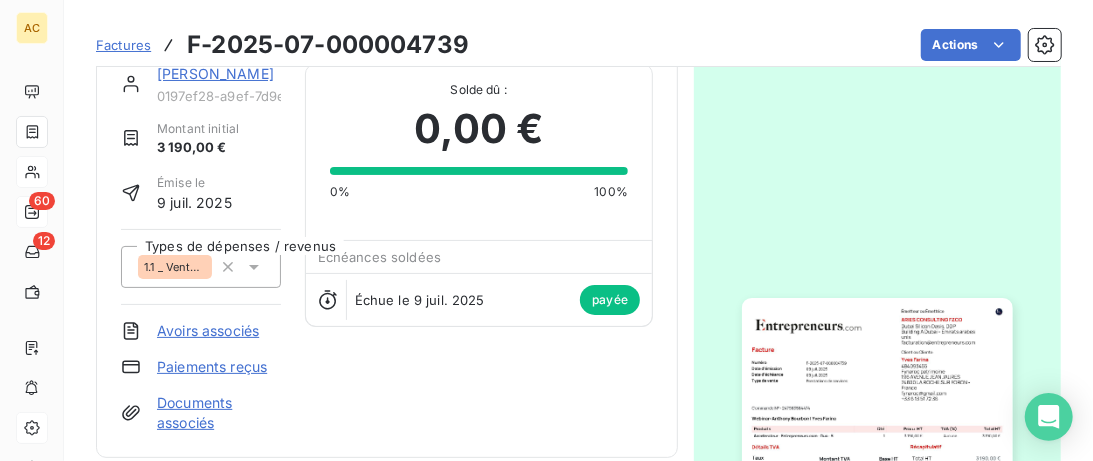 scroll, scrollTop: 36, scrollLeft: 0, axis: vertical 